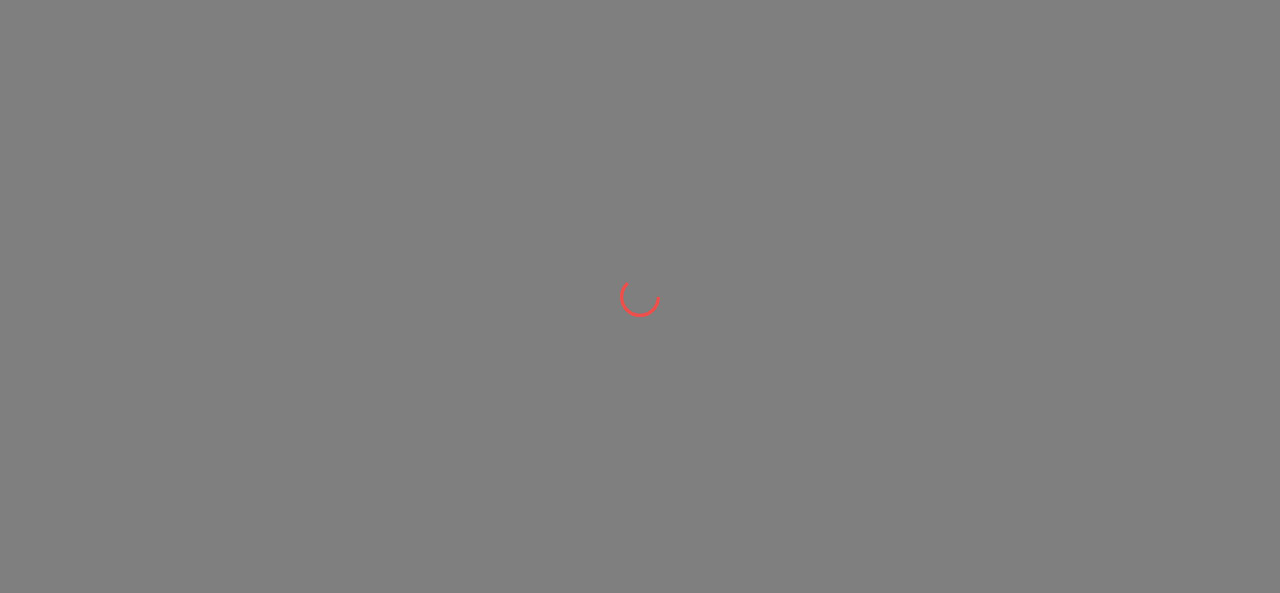 scroll, scrollTop: 0, scrollLeft: 0, axis: both 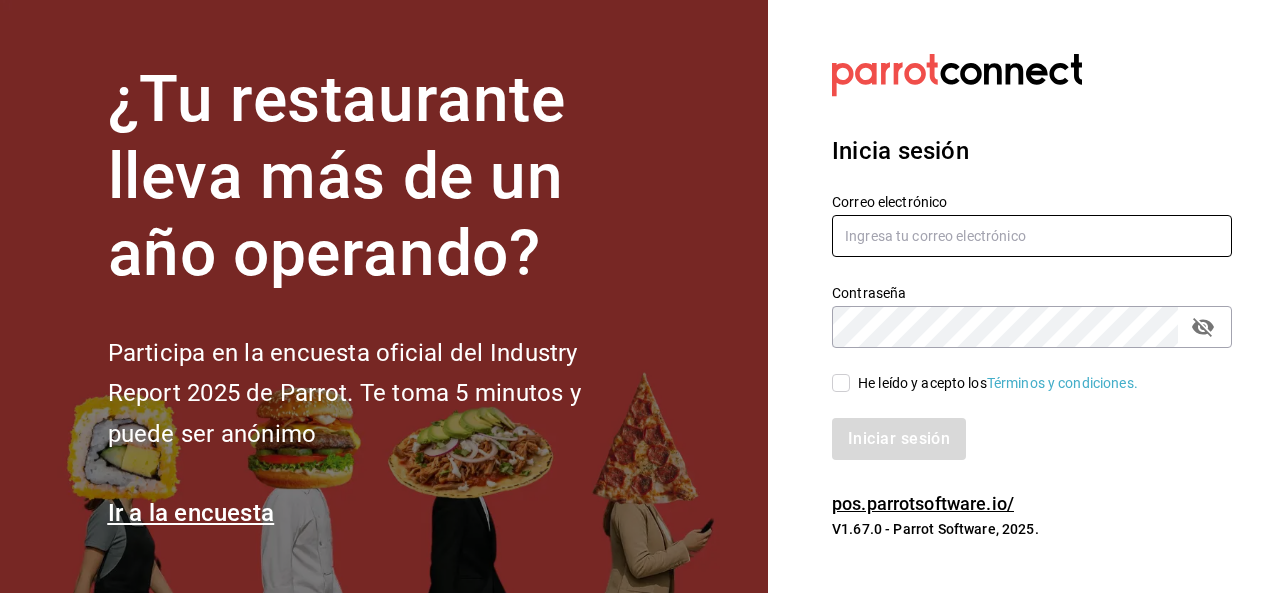 click at bounding box center [1032, 236] 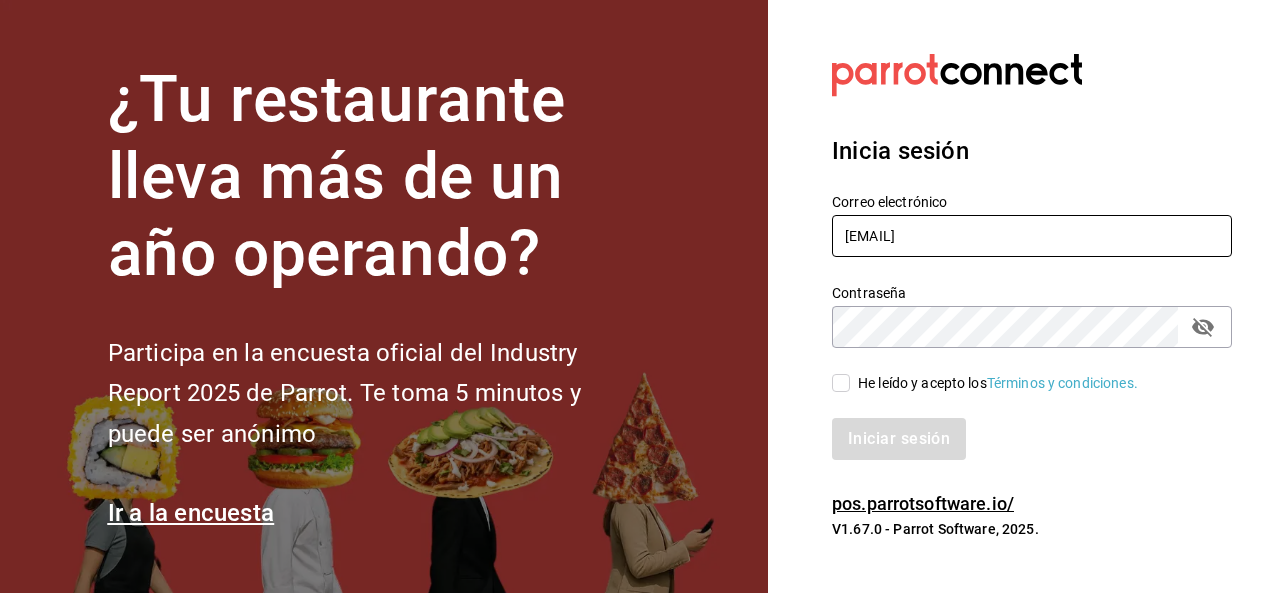 click on "amedina@watakame.com.mx" at bounding box center (1032, 236) 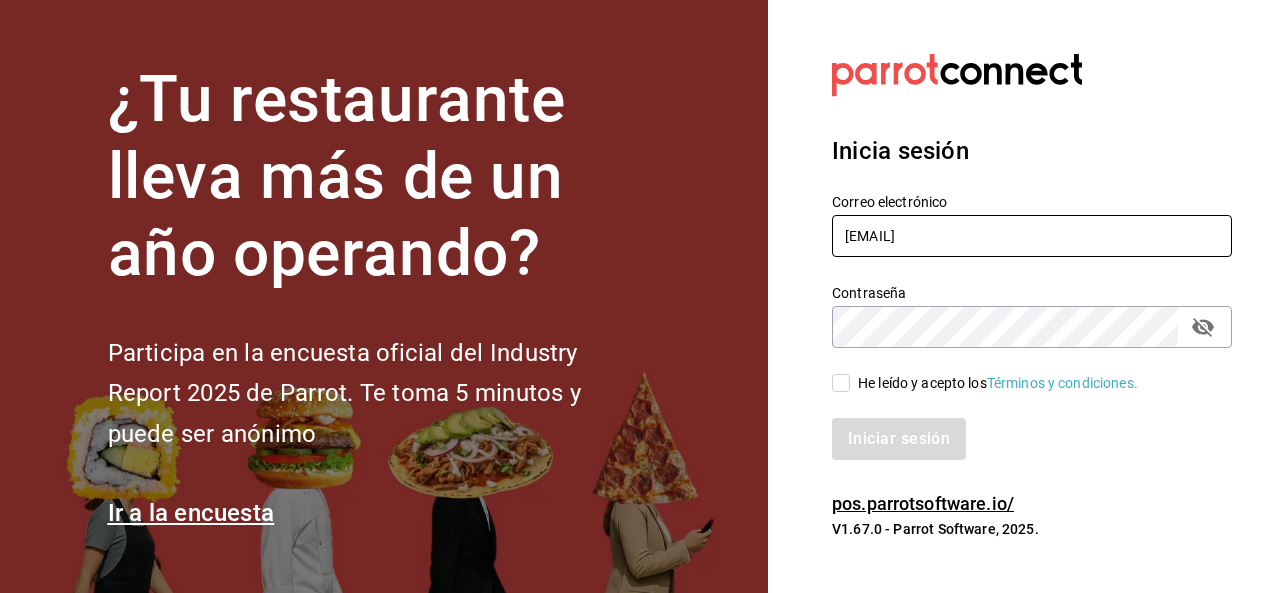 type on "amedina@watakame.com.mx" 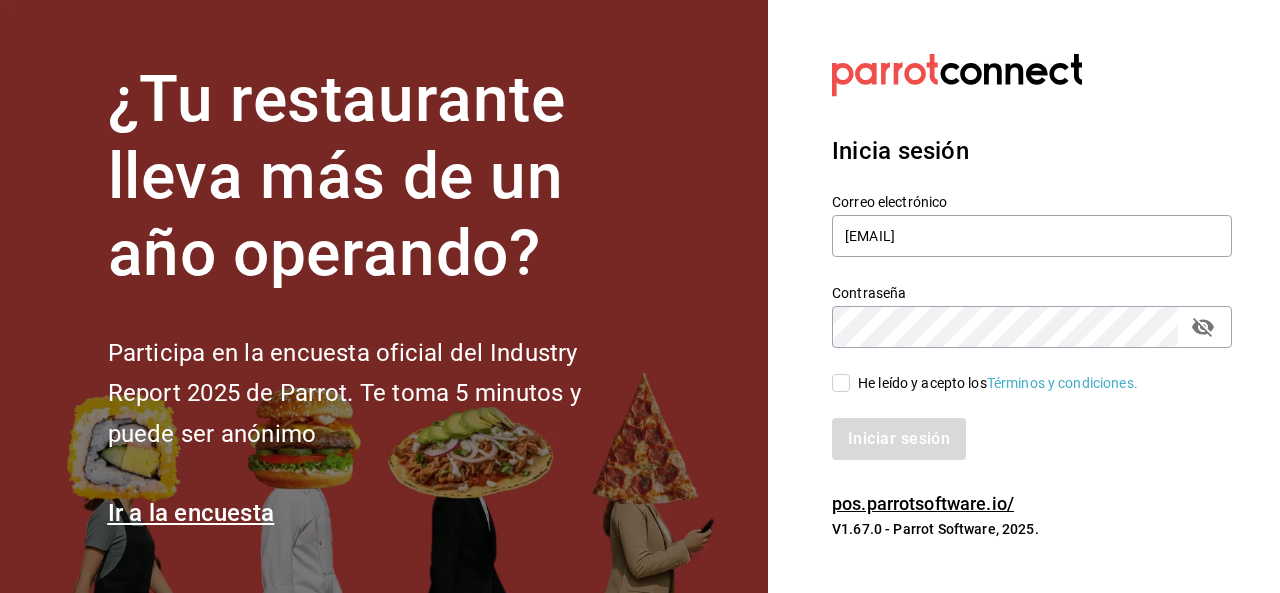 click on "He leído y acepto los  Términos y condiciones." at bounding box center (841, 383) 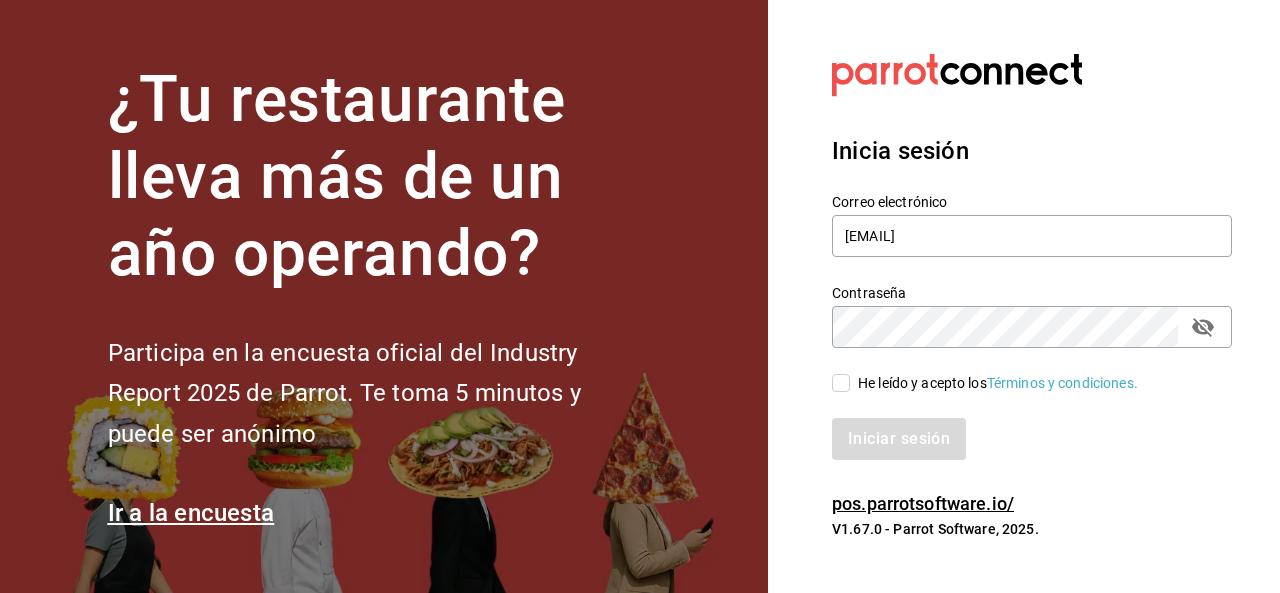 checkbox on "true" 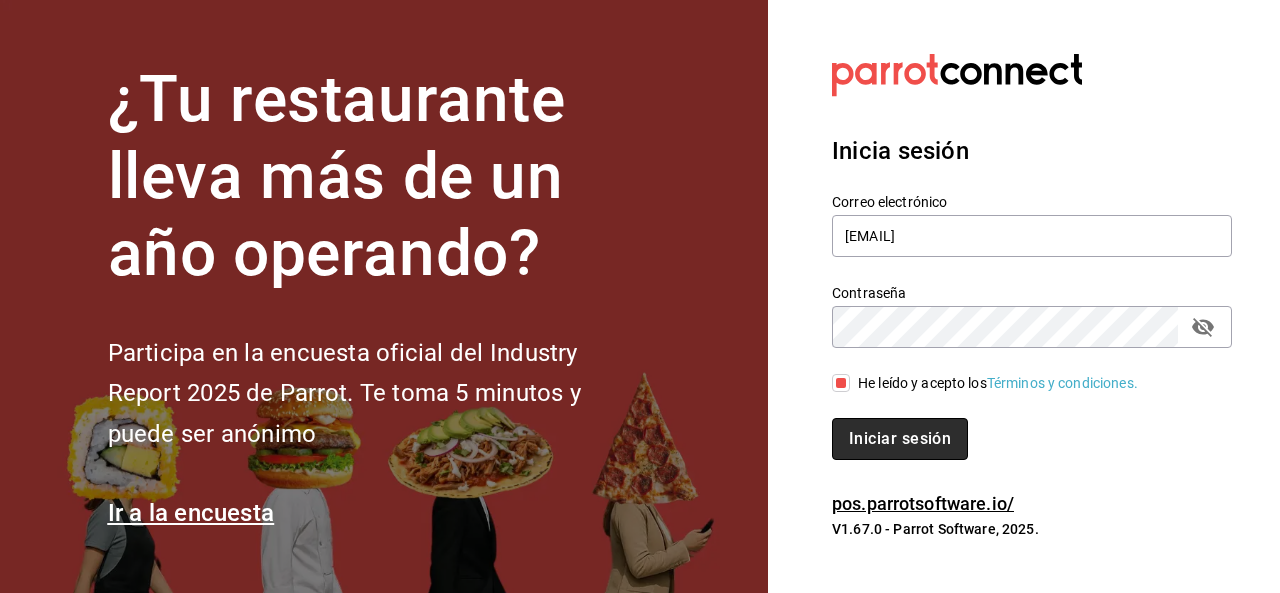 click on "Iniciar sesión" at bounding box center (900, 439) 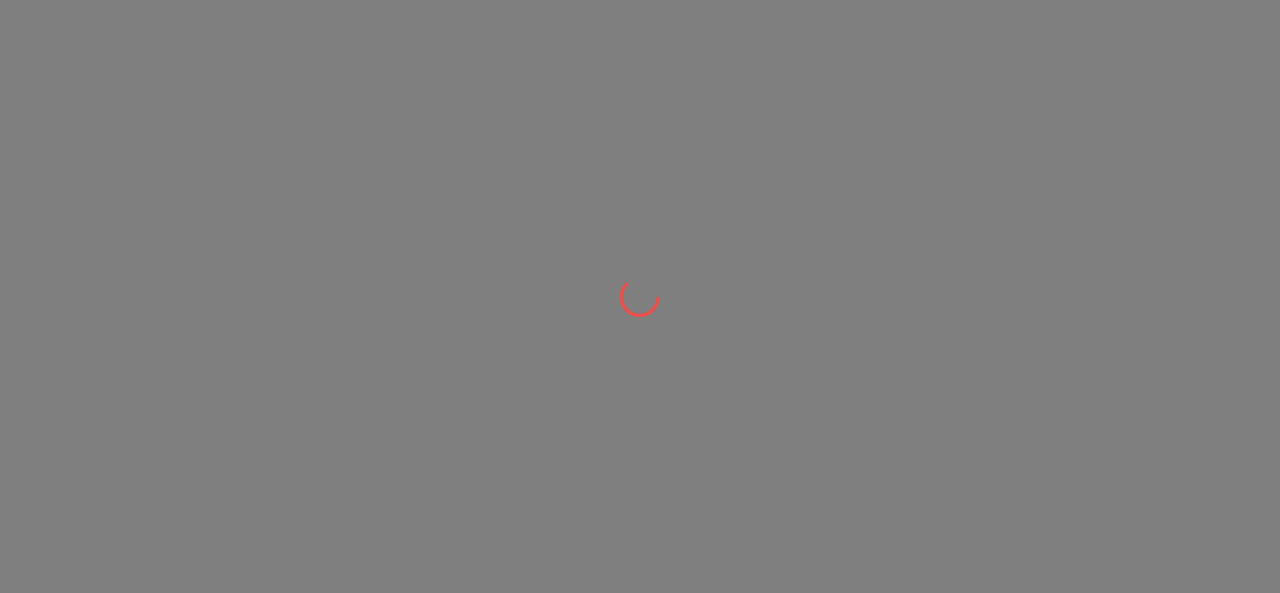 scroll, scrollTop: 0, scrollLeft: 0, axis: both 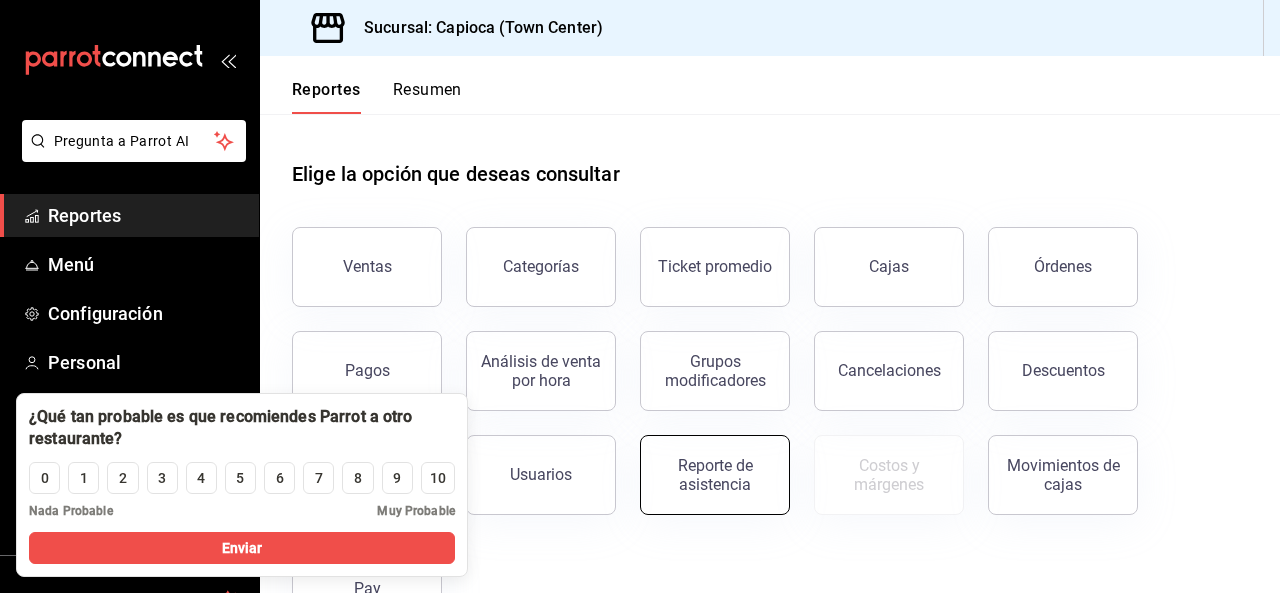 click on "Reporte de asistencia" at bounding box center (715, 475) 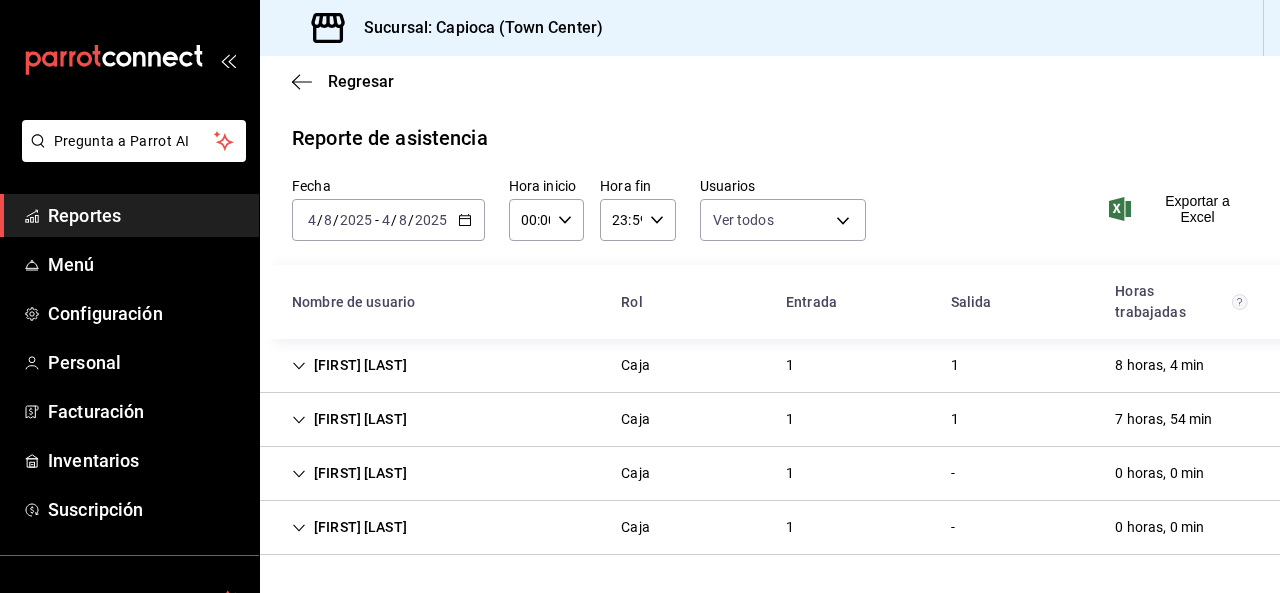 click on "2025-08-04 4 / 8 / 2025 - 2025-08-04 4 / 8 / 2025" at bounding box center [388, 220] 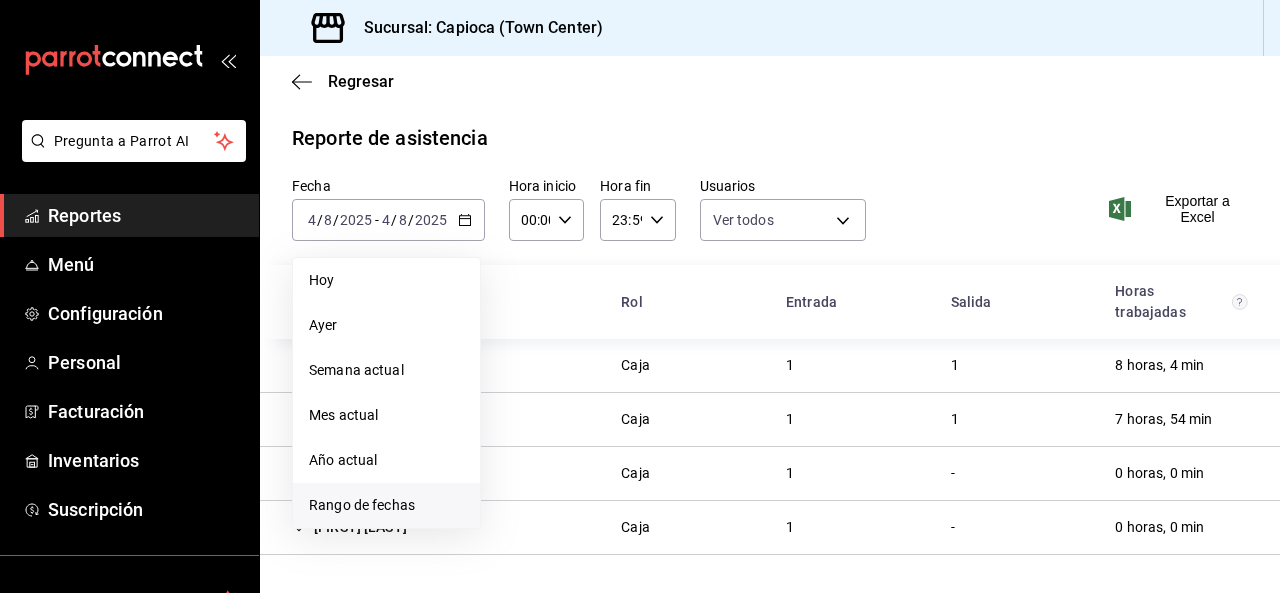 click on "Rango de fechas" at bounding box center [386, 505] 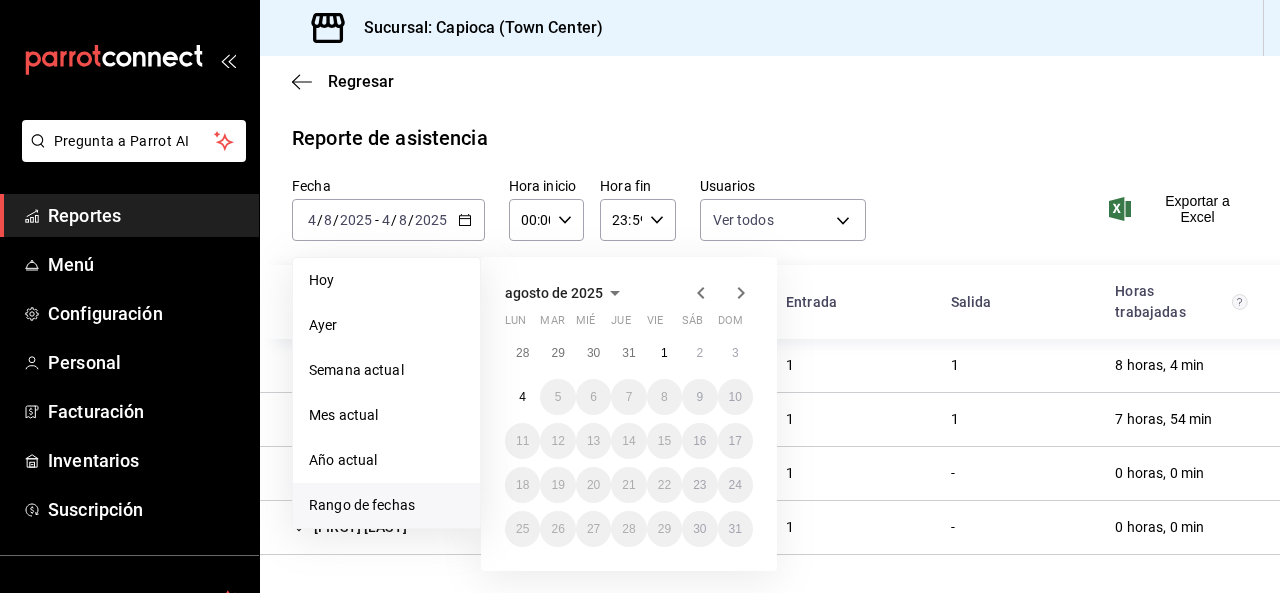click 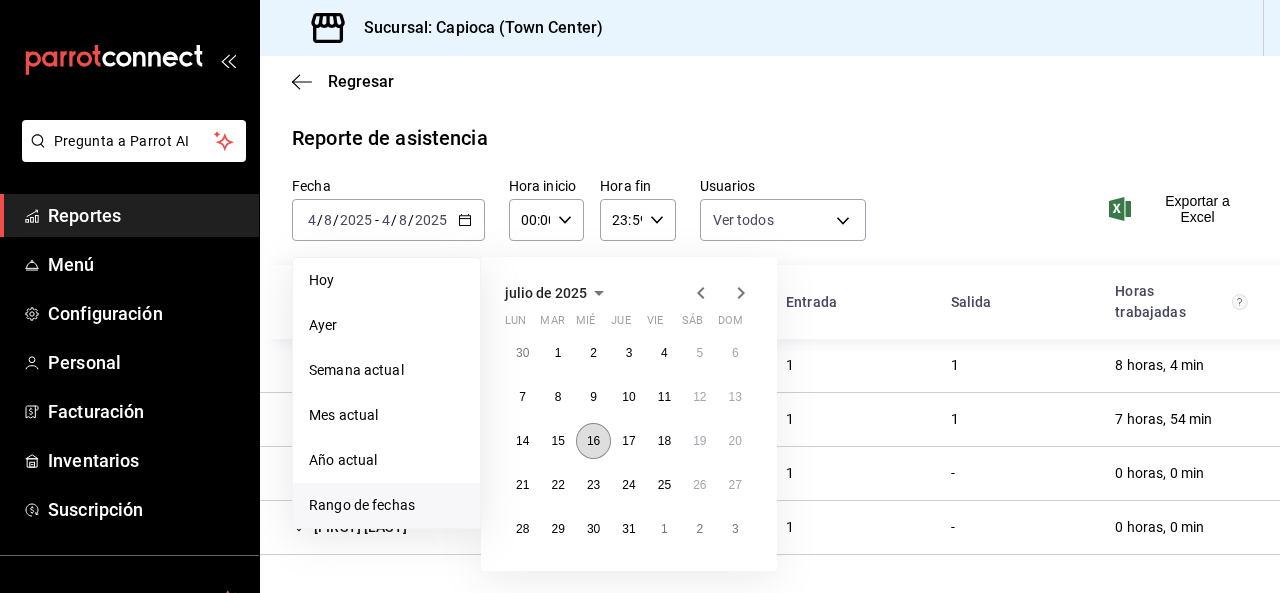 click on "16" at bounding box center (593, 441) 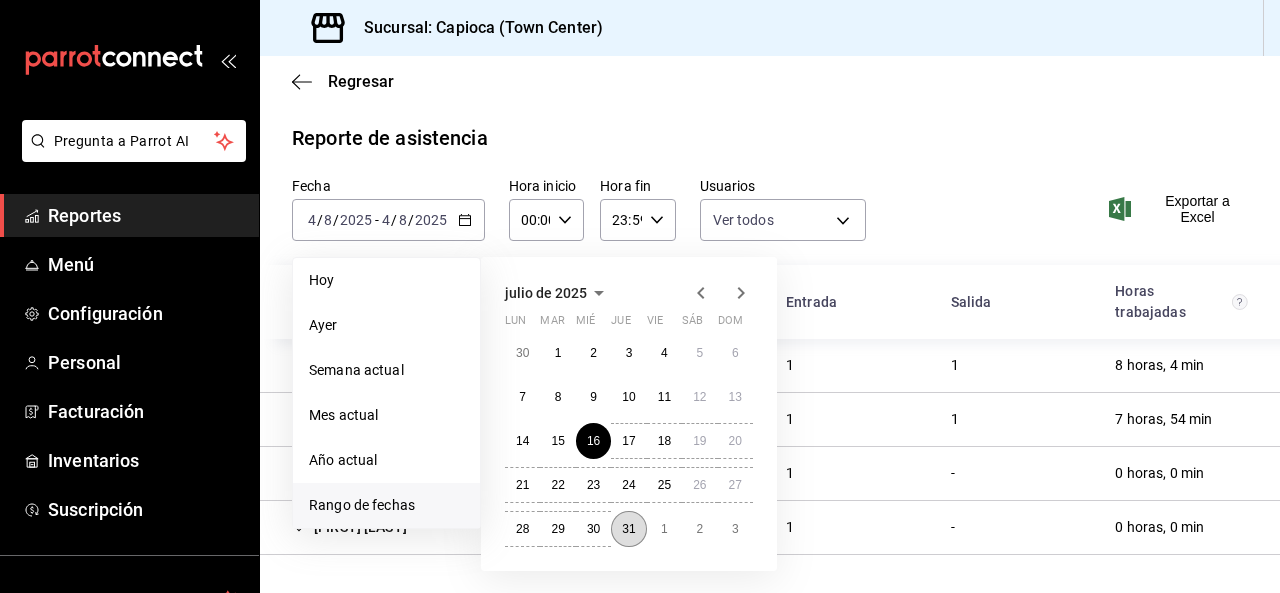 click on "31" at bounding box center [628, 529] 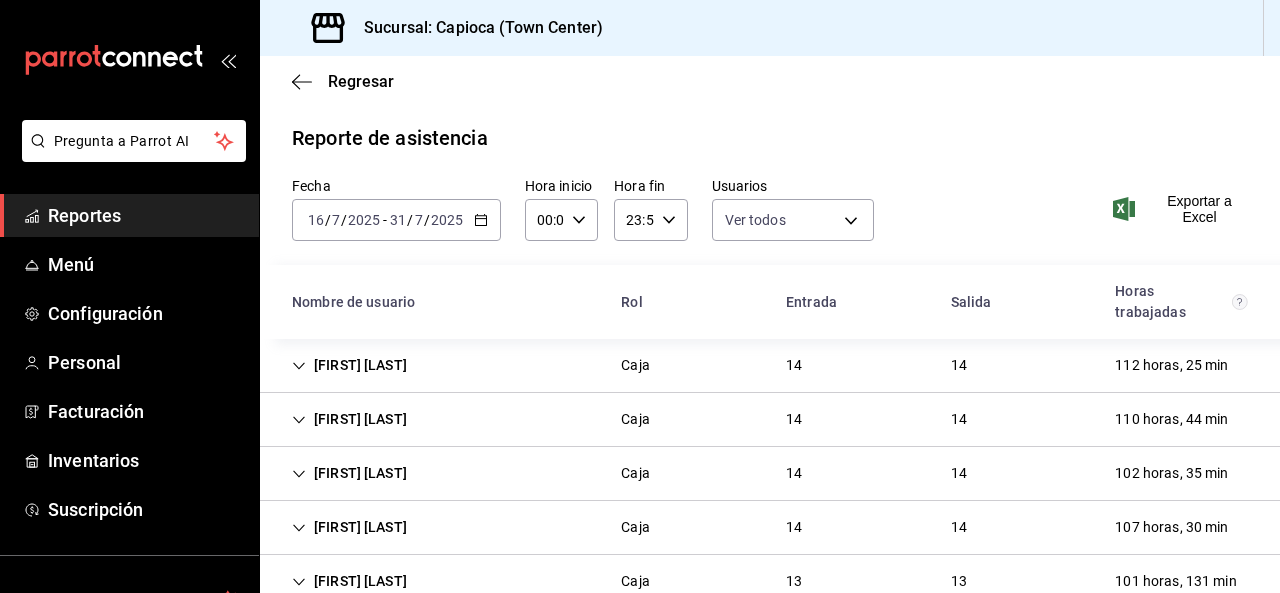 scroll, scrollTop: 46, scrollLeft: 0, axis: vertical 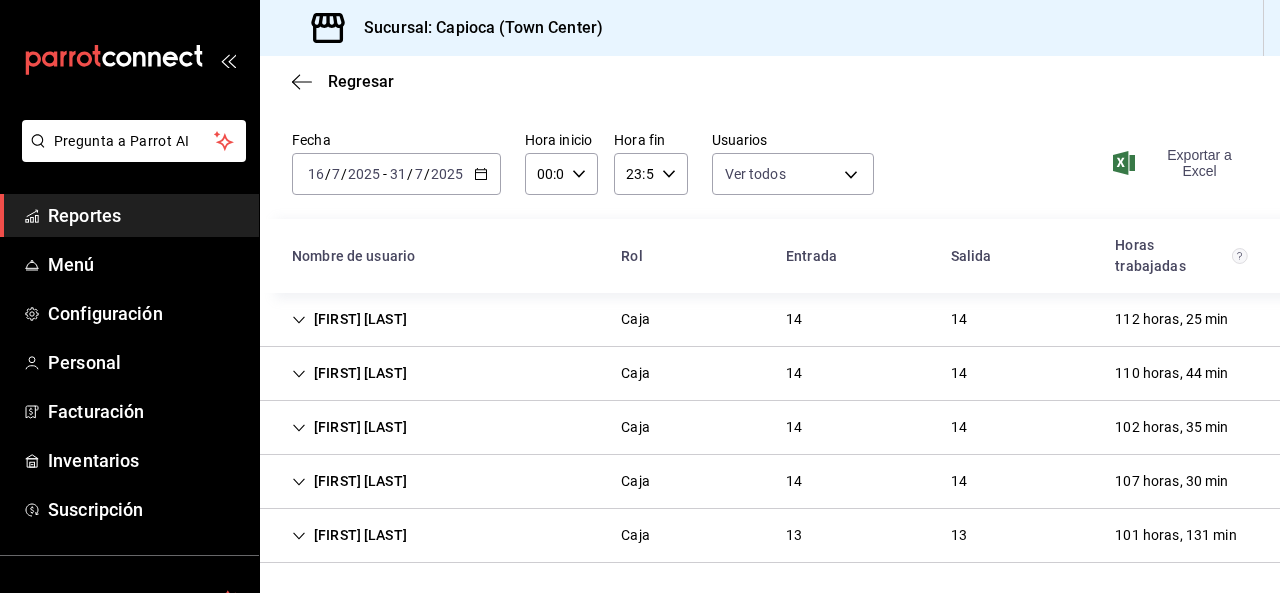 click on "Exportar a Excel" at bounding box center (1182, 163) 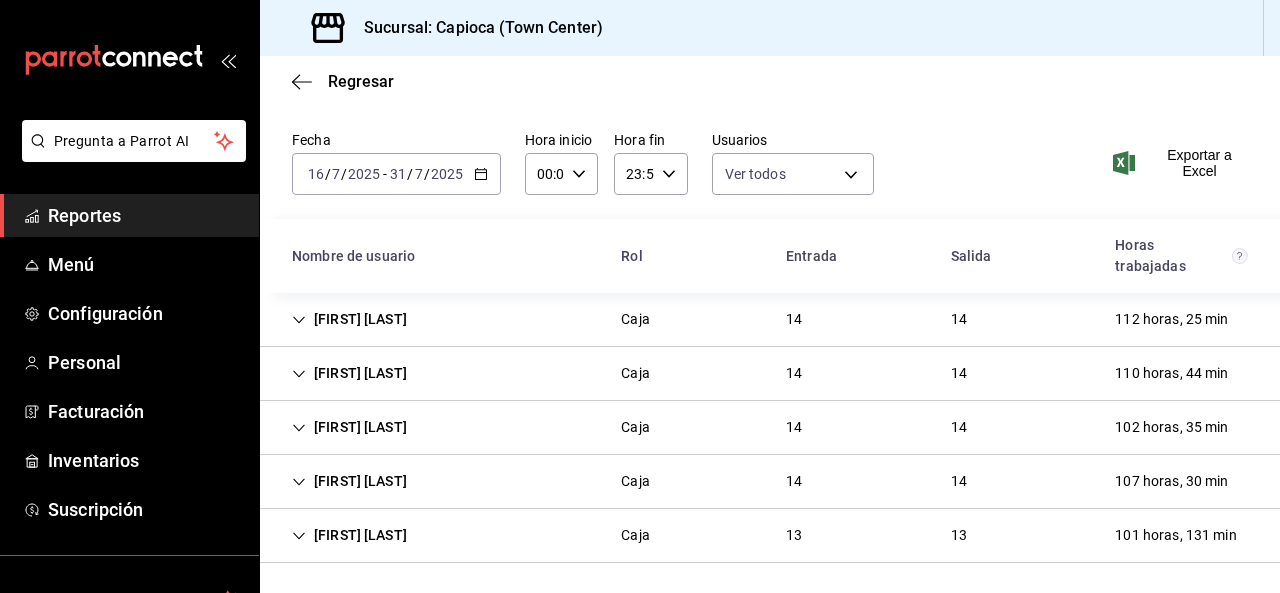 click on "Reportes" at bounding box center (145, 215) 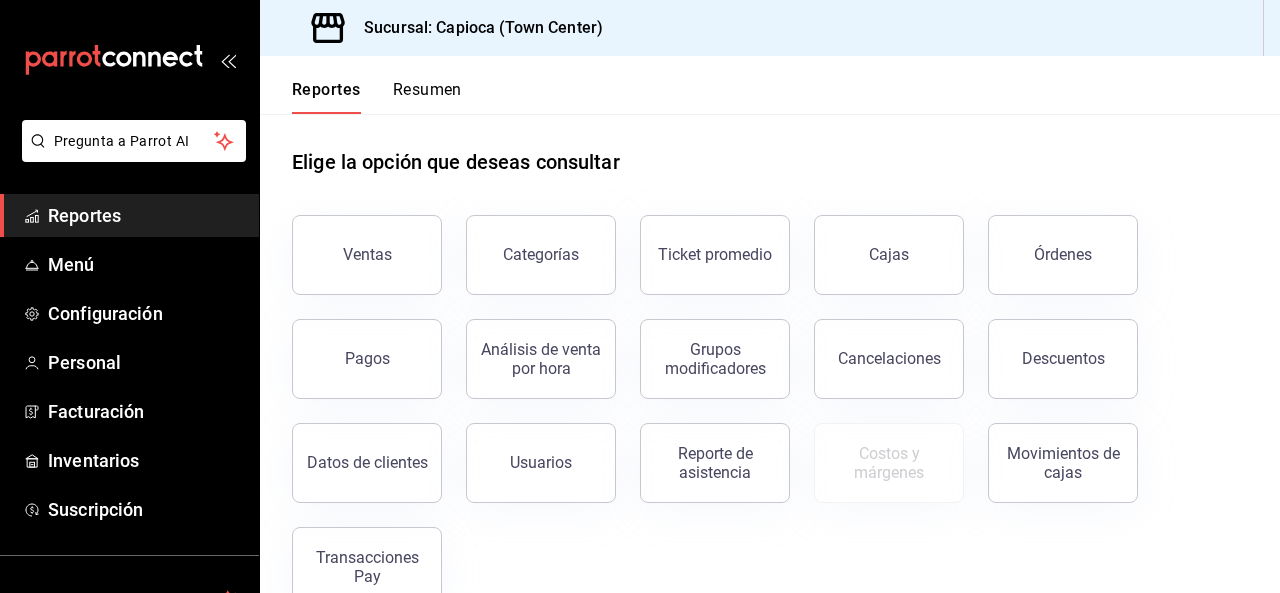 scroll, scrollTop: 14, scrollLeft: 0, axis: vertical 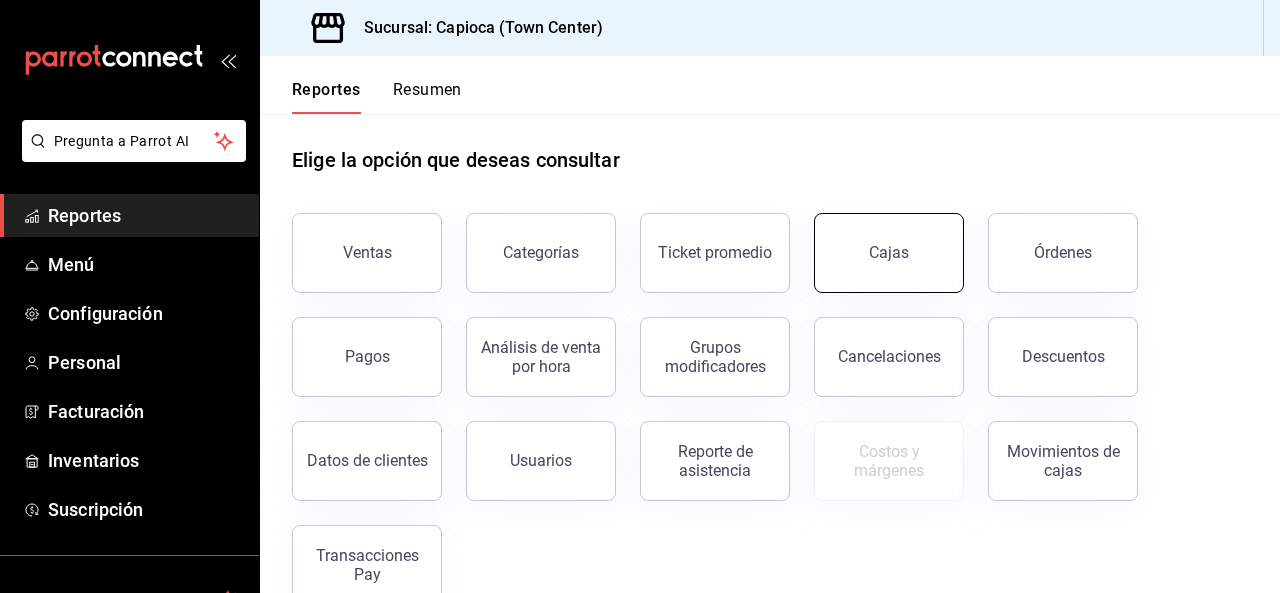 click on "Cajas" at bounding box center [889, 253] 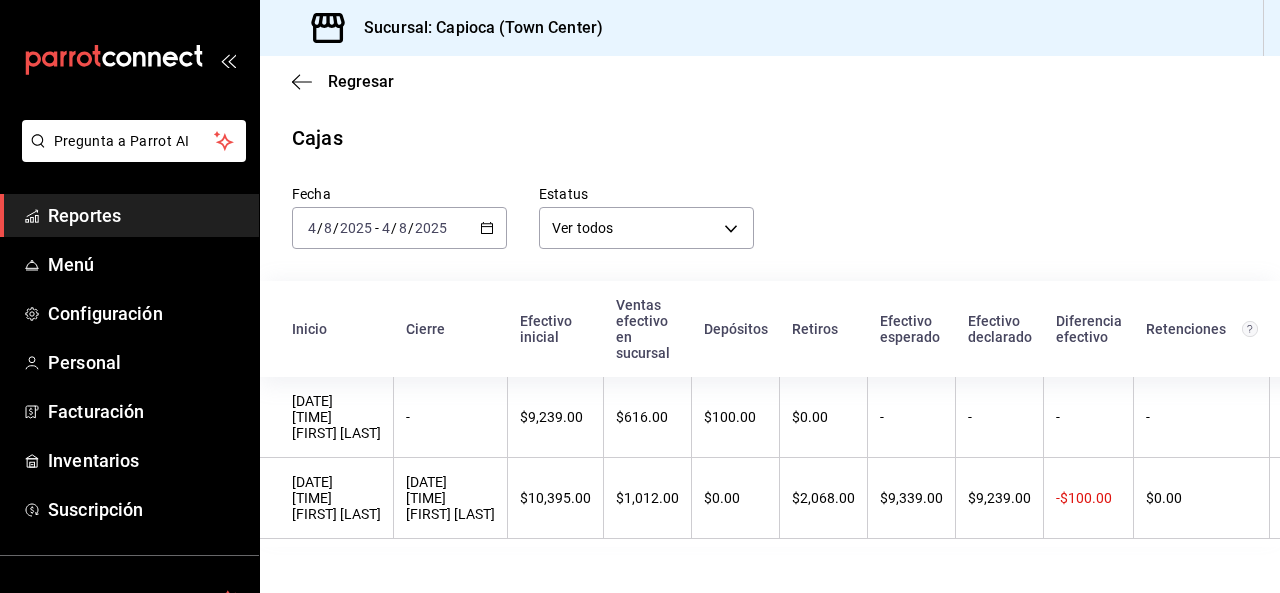 click 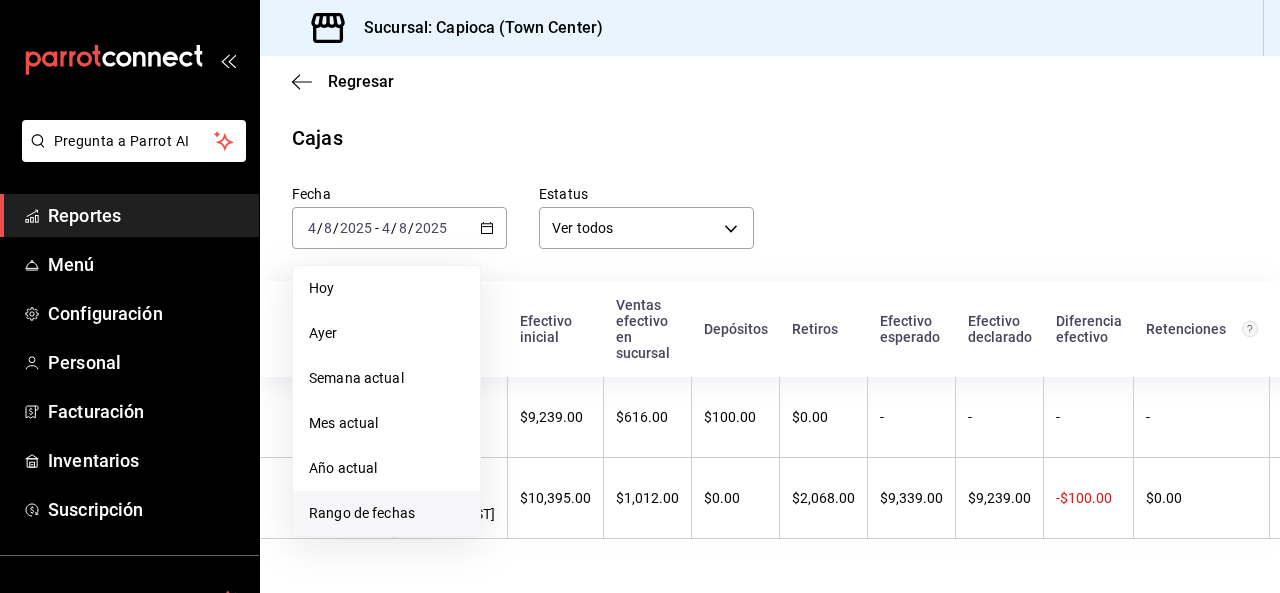 click on "Rango de fechas" at bounding box center (386, 513) 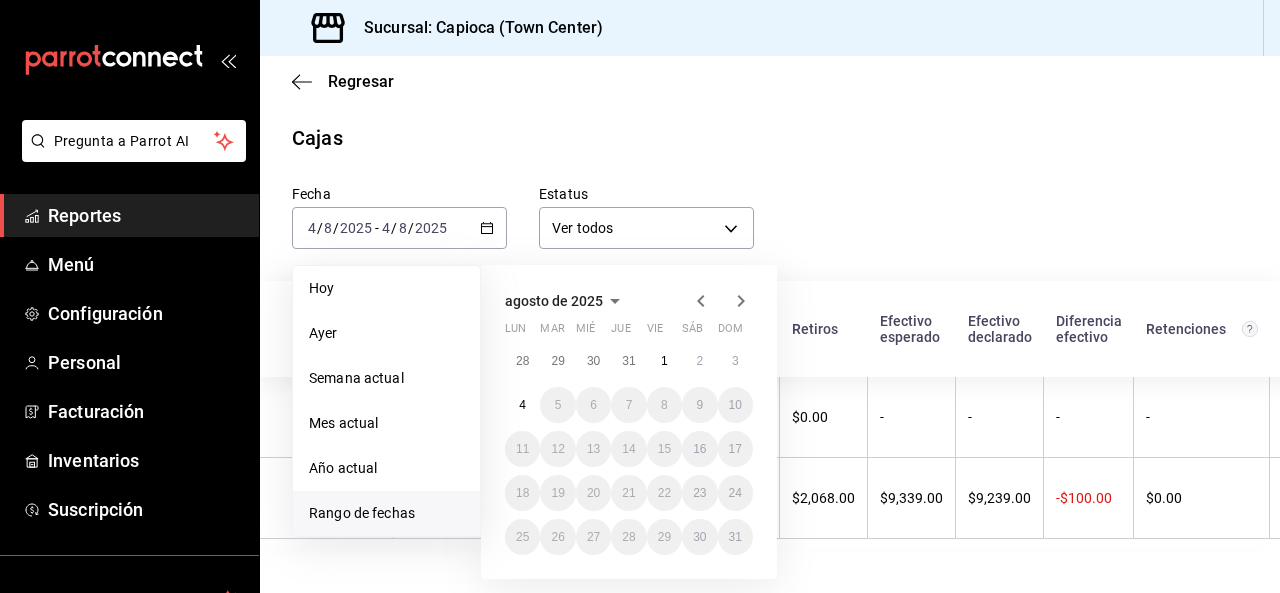 click 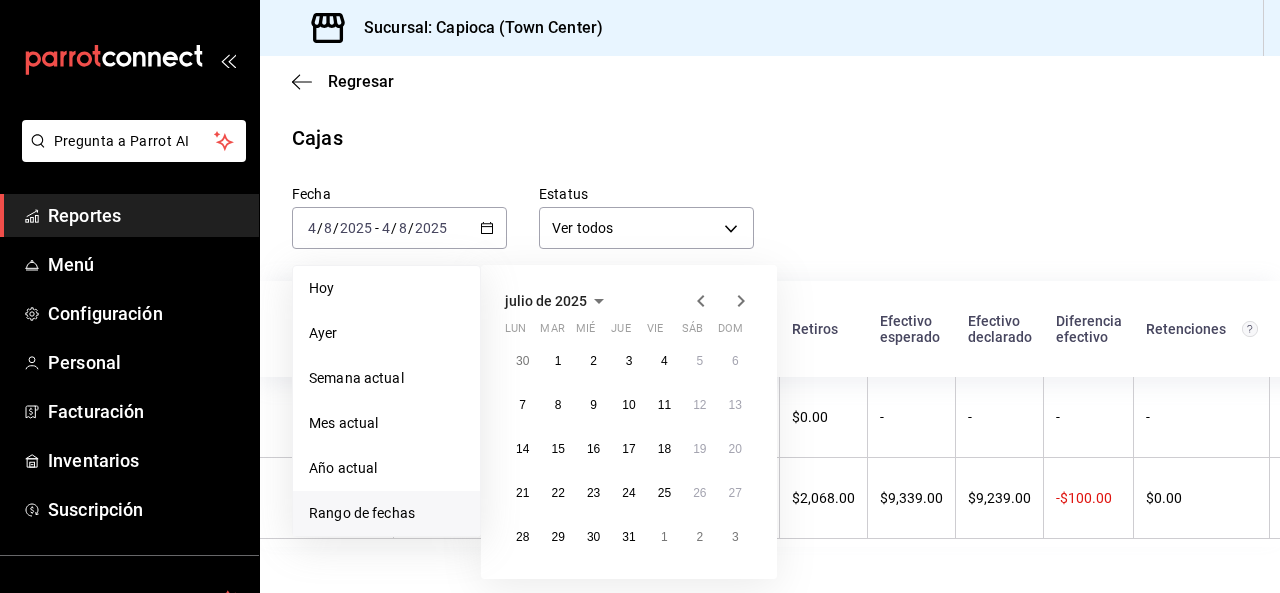 click on "30 1 2 3 4 5 6 7 8 9 10 11 12 13 14 15 16 17 18 19 20 21 22 23 24 25 26 27 28 29 30 31 1 2 3" at bounding box center (629, 449) 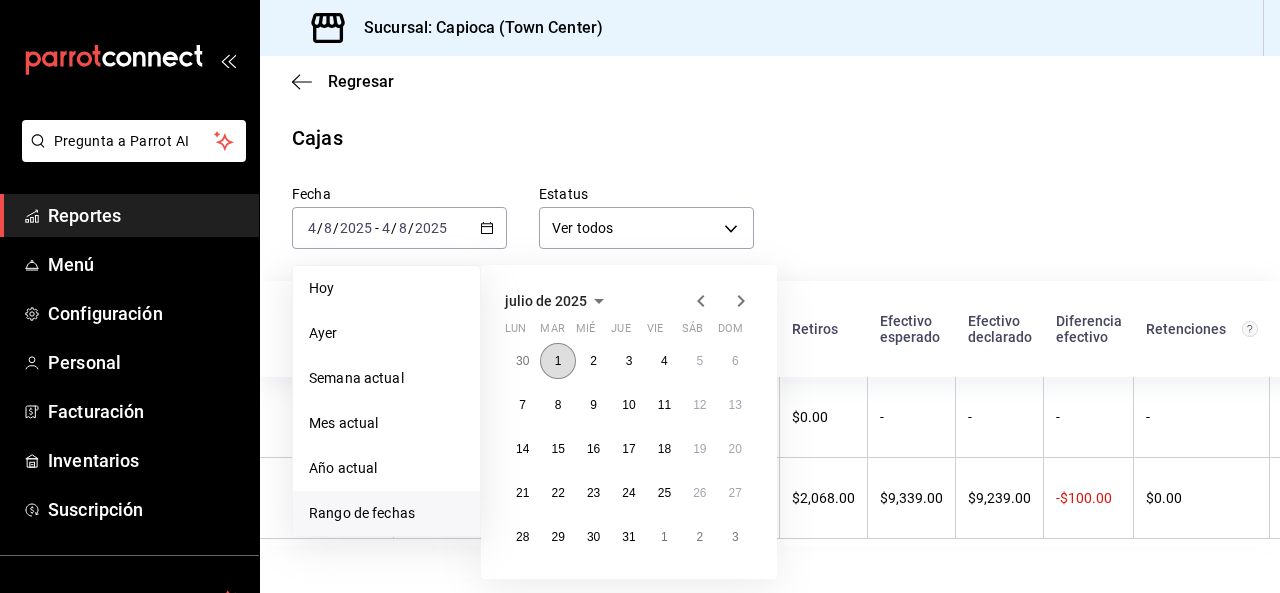 click on "1" at bounding box center (557, 361) 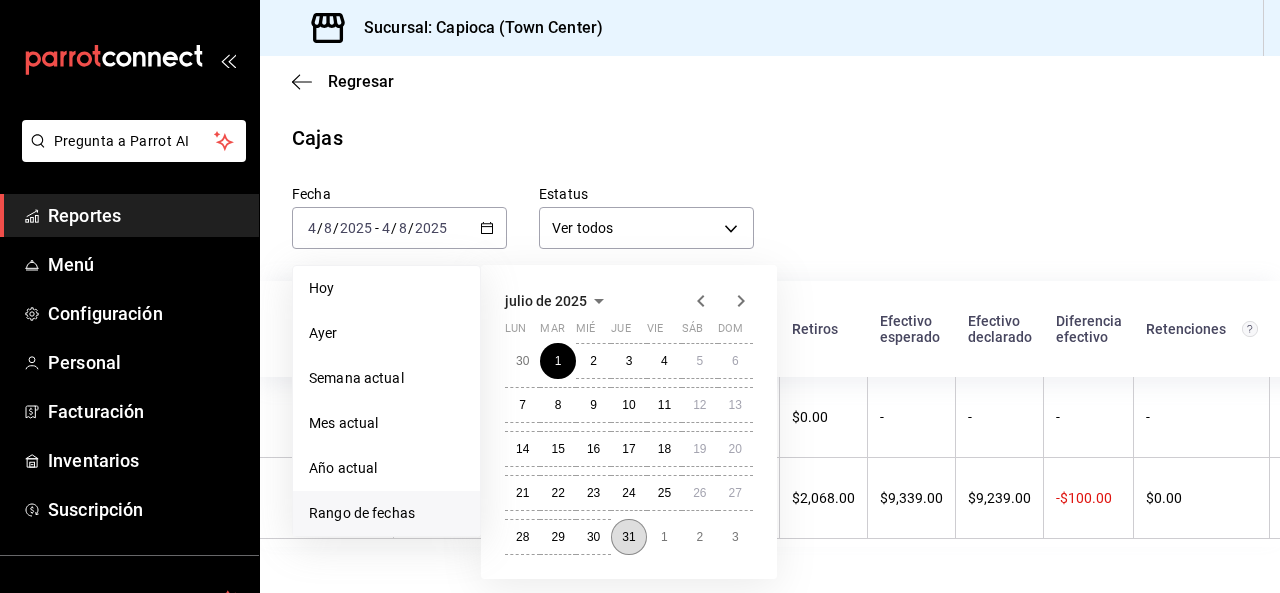 click on "31" at bounding box center [628, 537] 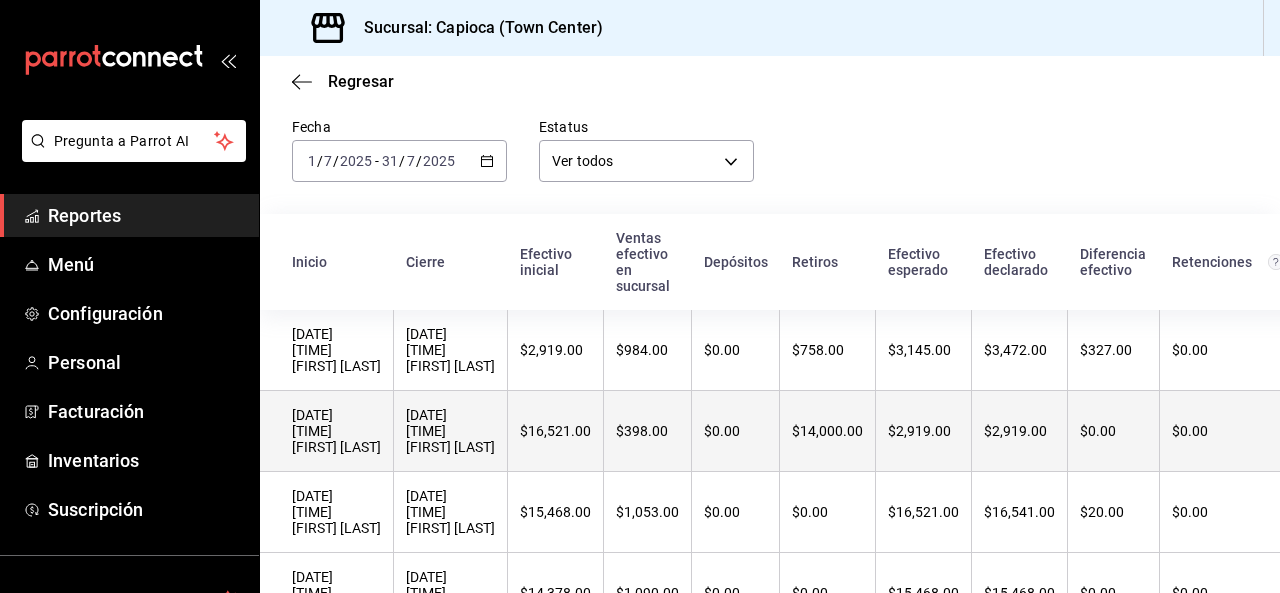 scroll, scrollTop: 68, scrollLeft: 0, axis: vertical 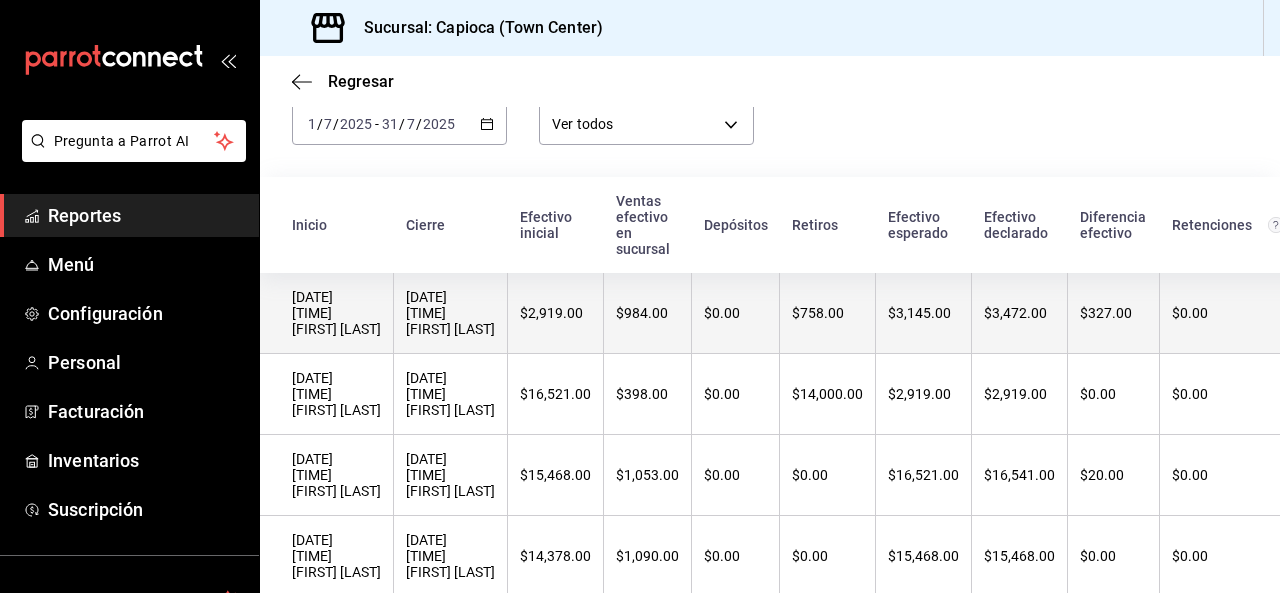 click on "$327.00" at bounding box center (1114, 313) 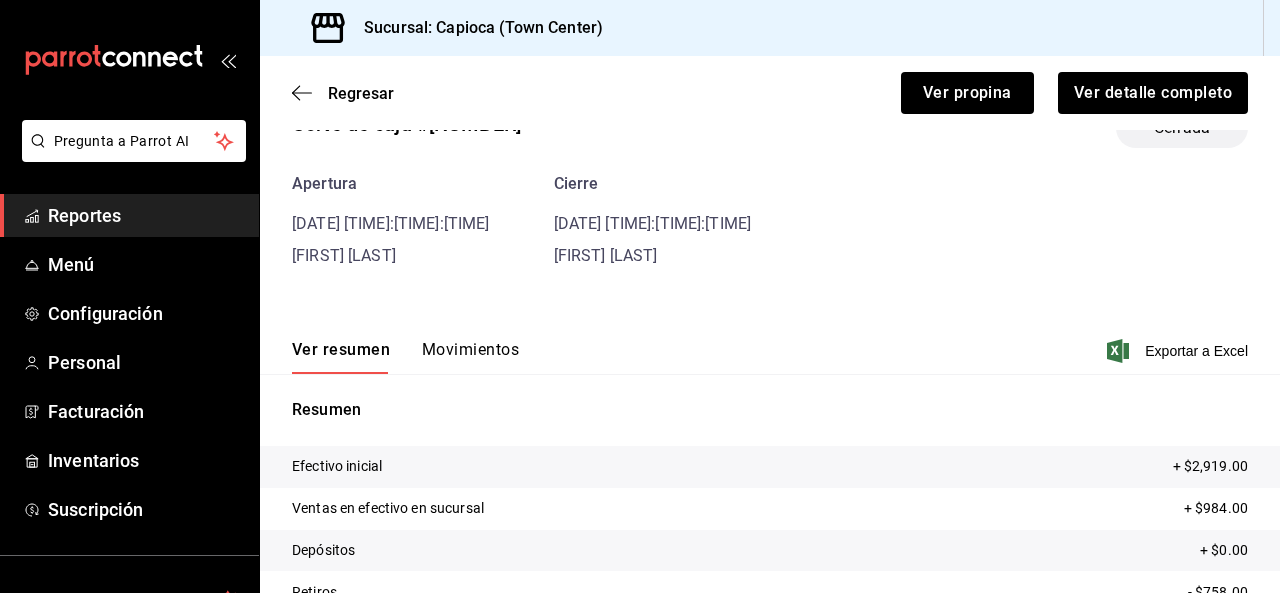 scroll, scrollTop: 29, scrollLeft: 0, axis: vertical 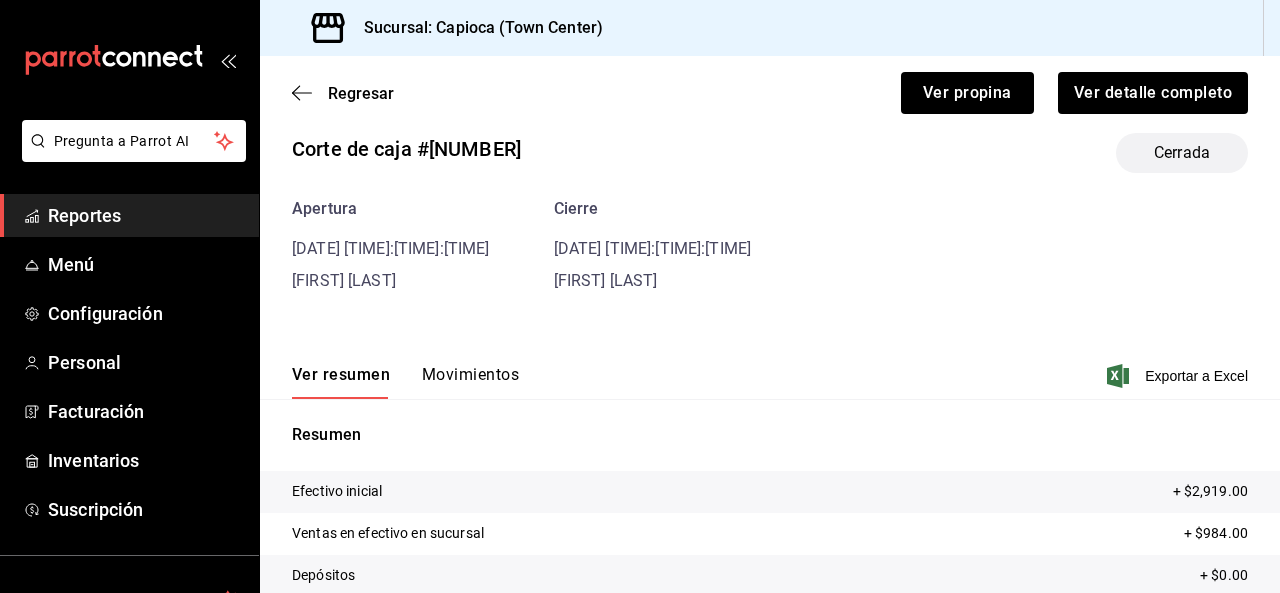 click on "Regresar Ver propina Ver detalle completo" at bounding box center [770, 93] 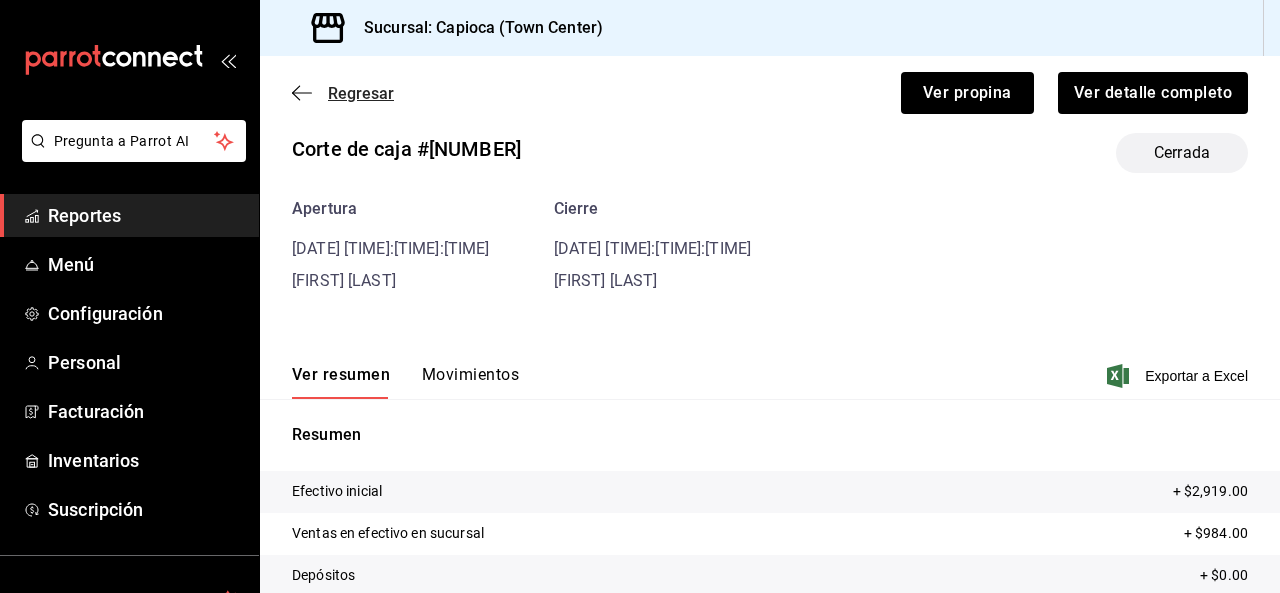 click 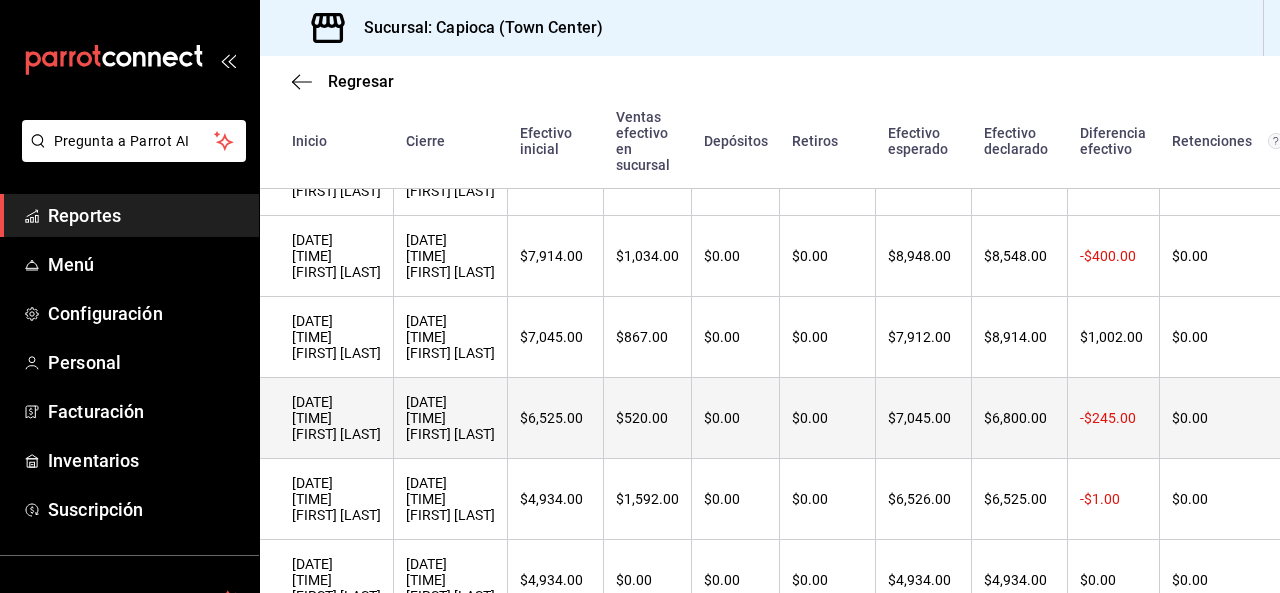 scroll, scrollTop: 1041, scrollLeft: 0, axis: vertical 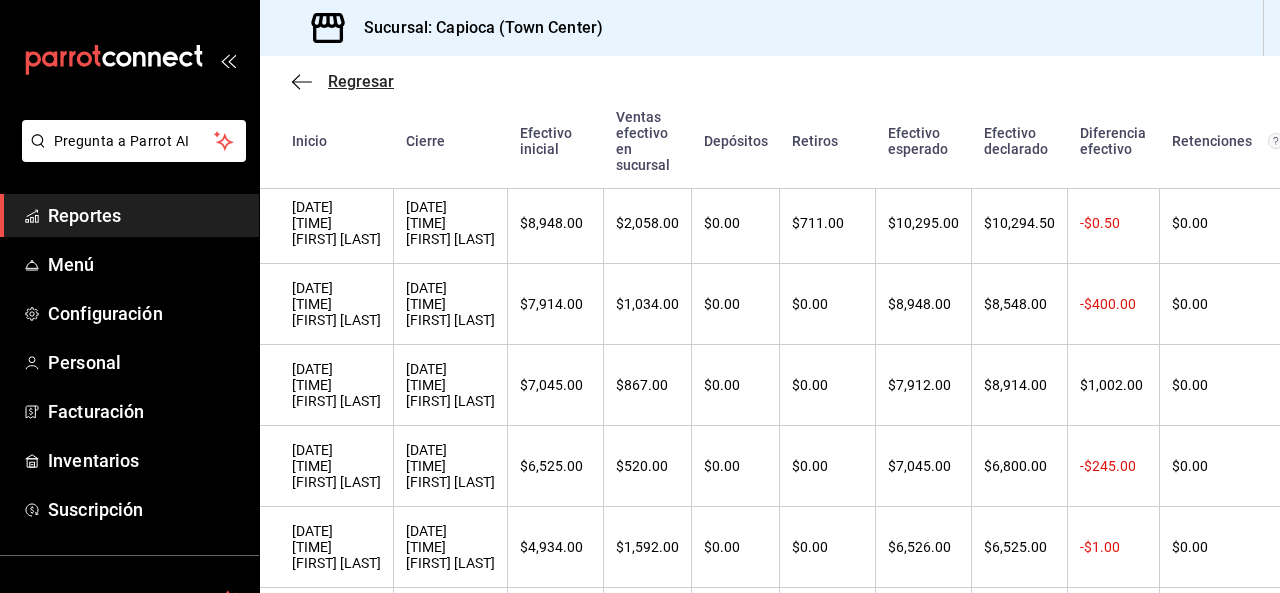 click 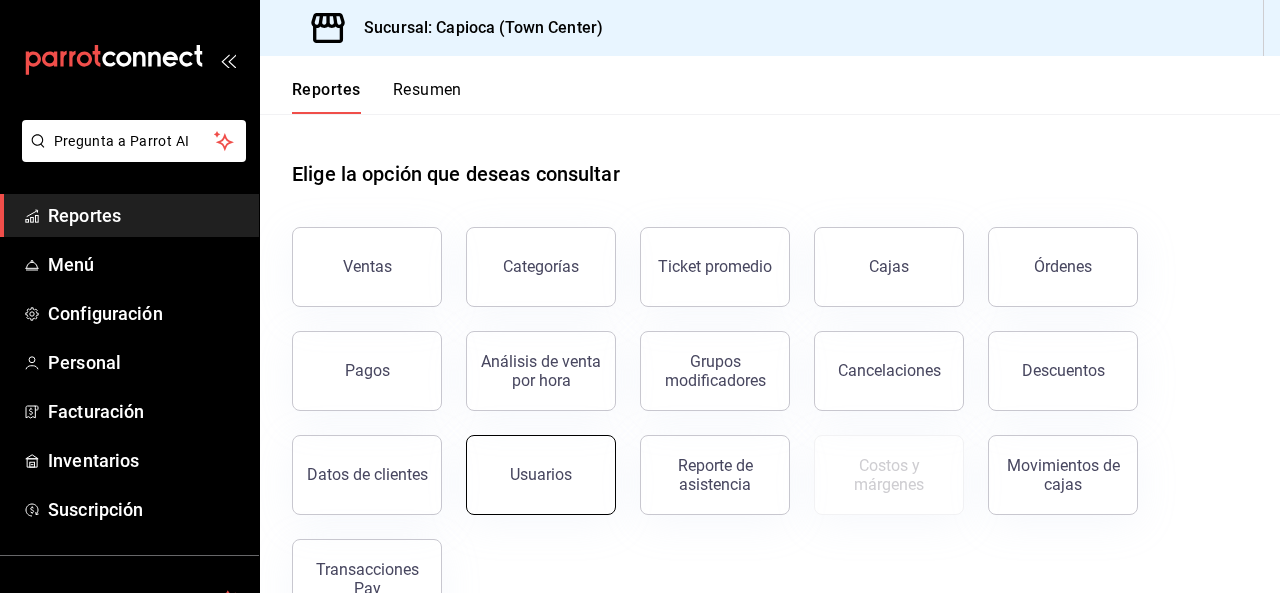 scroll, scrollTop: 57, scrollLeft: 0, axis: vertical 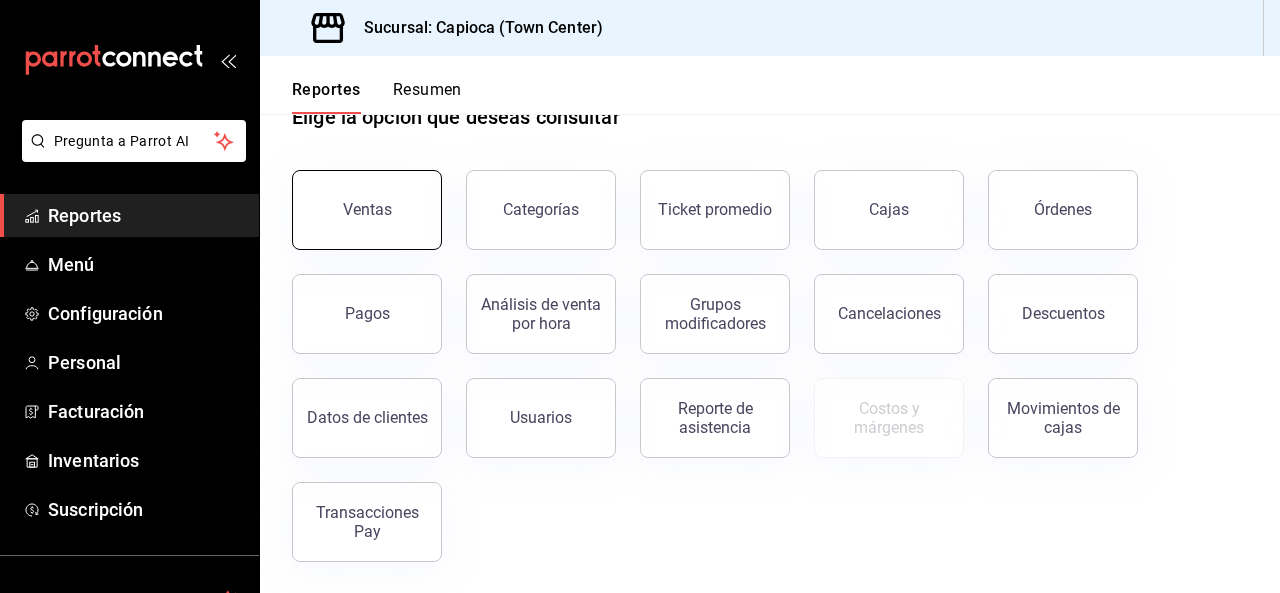 click on "Ventas" at bounding box center [367, 210] 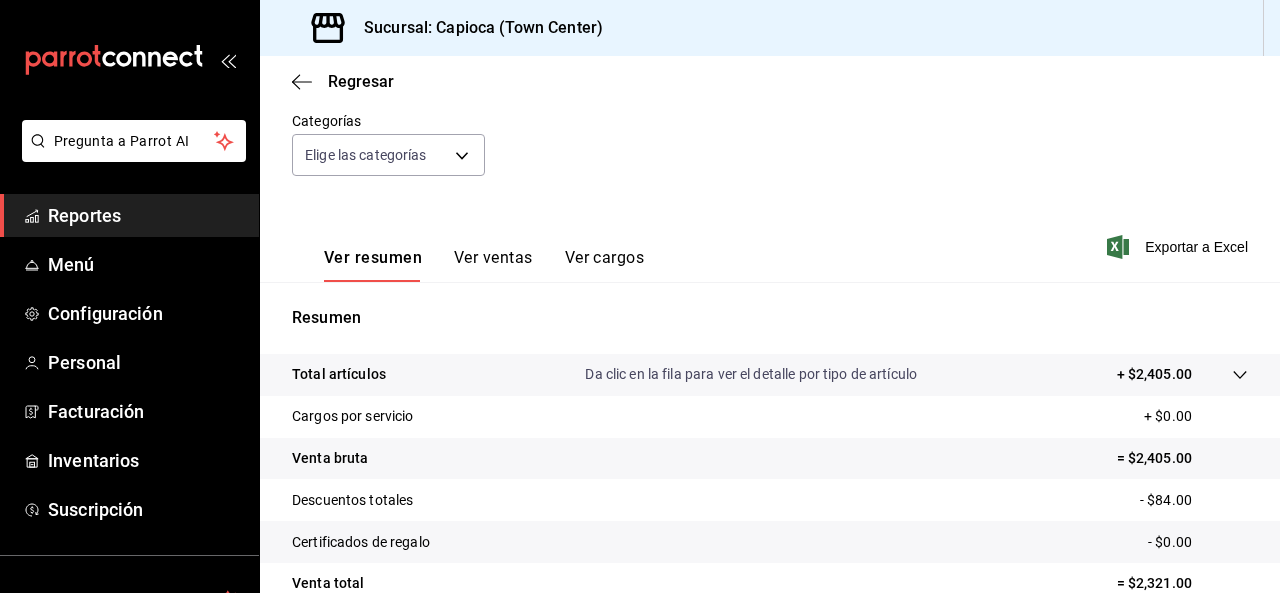scroll, scrollTop: 79, scrollLeft: 0, axis: vertical 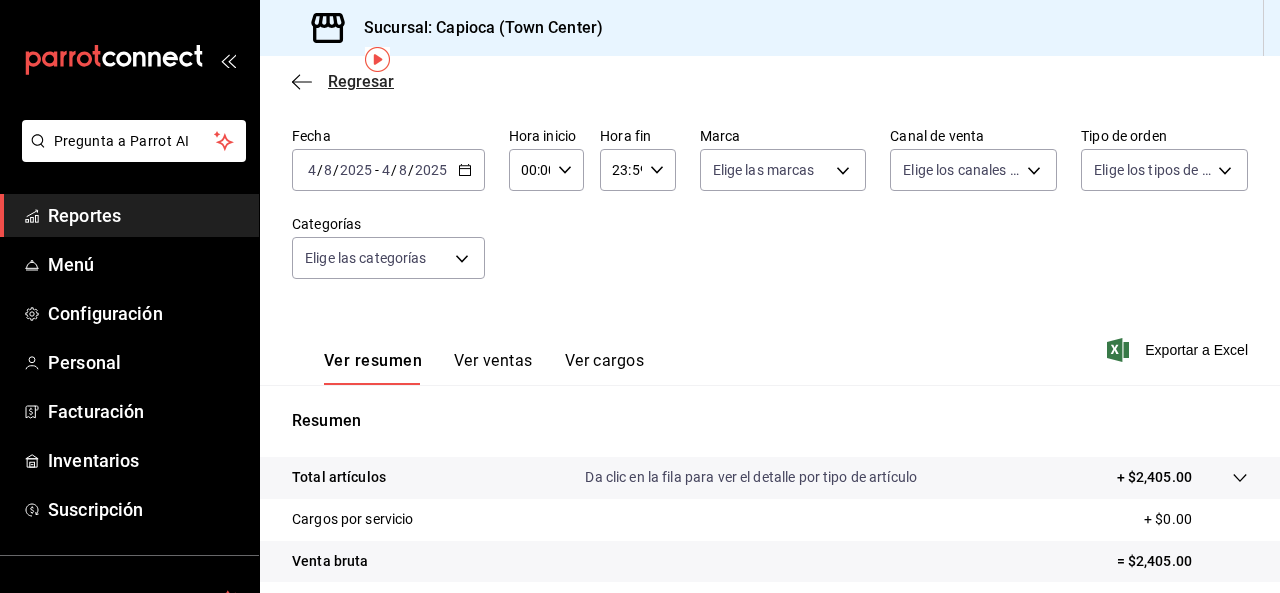 click on "Regresar" at bounding box center [343, 81] 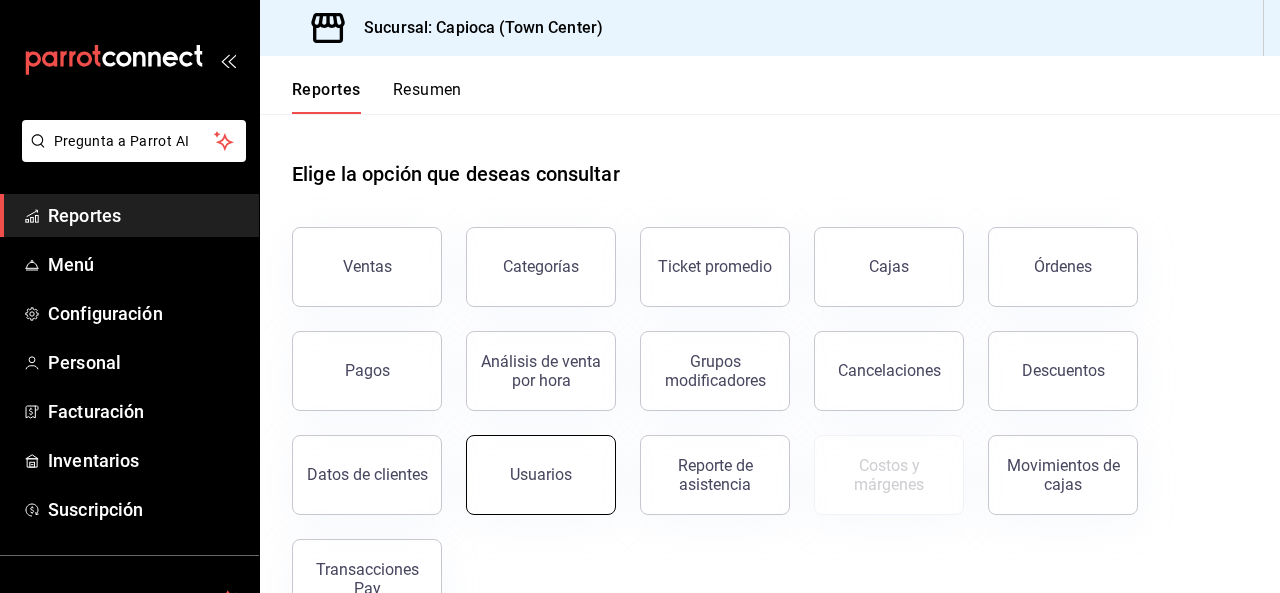 scroll, scrollTop: 57, scrollLeft: 0, axis: vertical 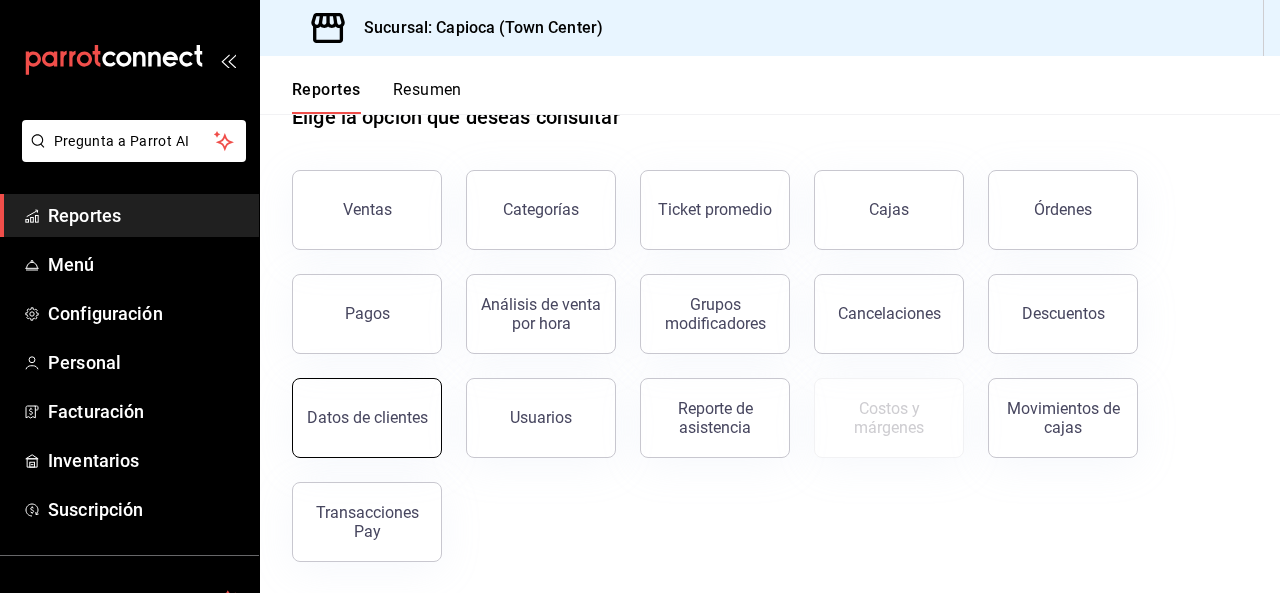 click on "Datos de clientes" at bounding box center (367, 418) 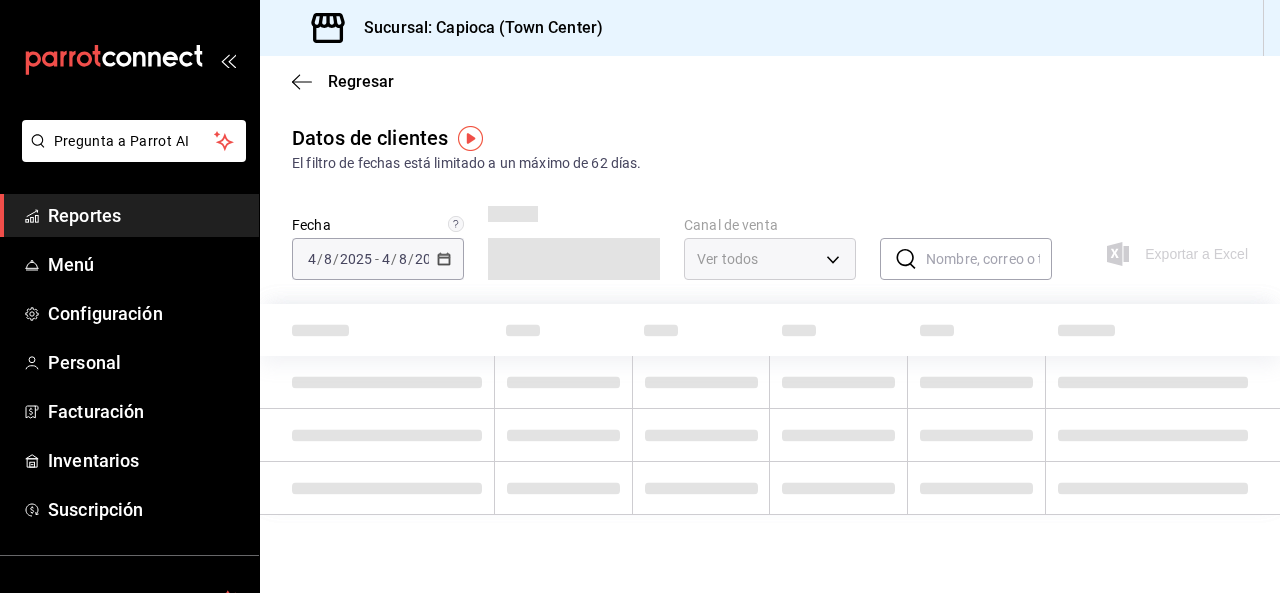 type on "PARROT,DIDI_FOOD,ONLINE" 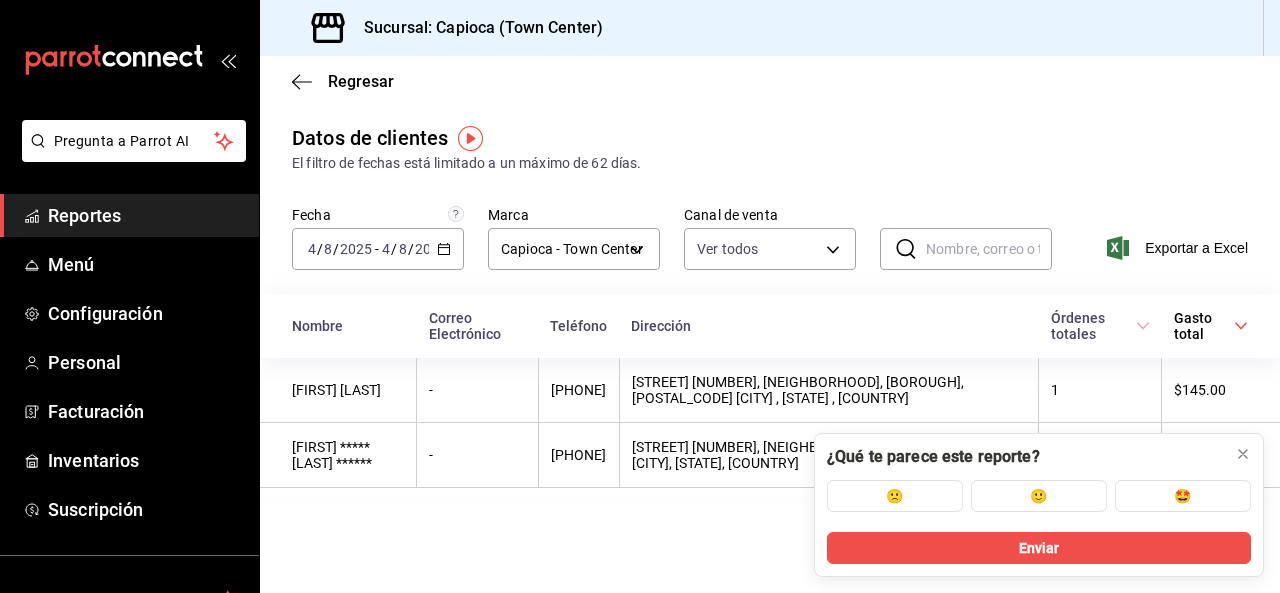 click on "Regresar Datos de clientes El filtro de fechas está limitado a un máximo de 62 días.   Fecha [DATE] [DATE] - [DATE] [DATE] Marca Capioca - Town Center [UUID] Canal de venta Ver todos PARROT,DIDI_FOOD,ONLINE ​ ​ Exportar a Excel Nombre Correo Electrónico Teléfono Dirección Órdenes totales Gasto total [FIRST] [LAST] - [PHONE] [STREET] [NUMBER], [NEIGHBORHOOD], [POSTAL_CODE] [CITY] , [STATE] , [COUNTRY] 1 $145.00 [FIRST] ***** [LAST] ****** - [PHONE] [STREET] [NUMBER], [NEIGHBORHOOD], [POSTAL_CODE] [CITY], [STATE], [COUNTRY] 1 $72.00" at bounding box center [770, 324] 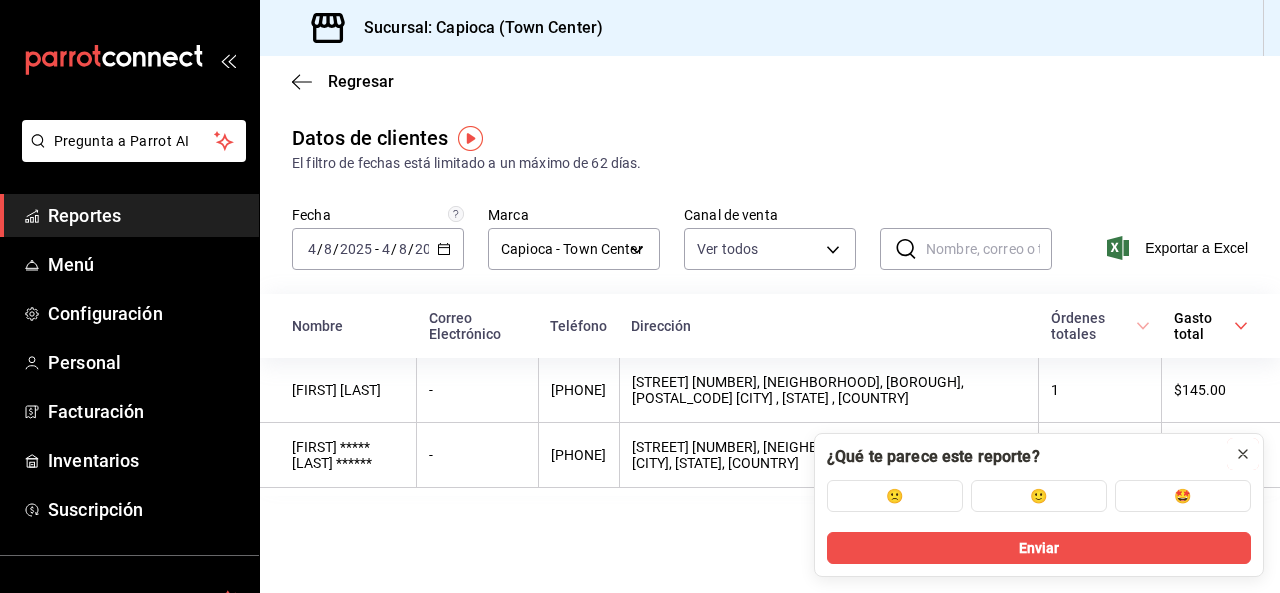 click 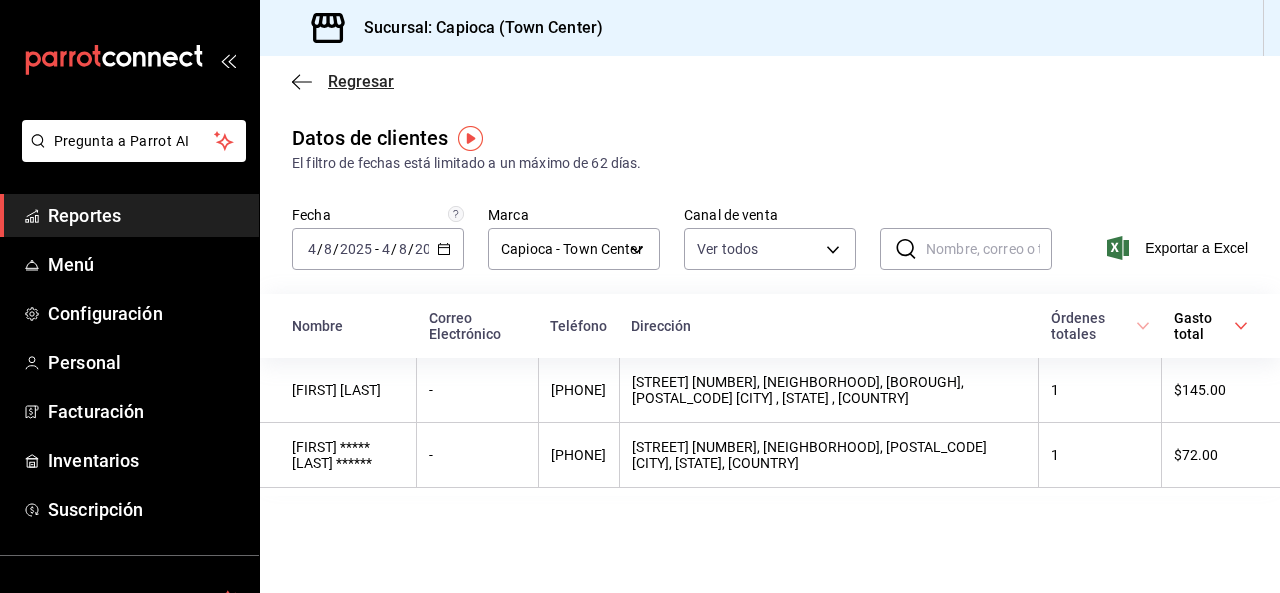 click 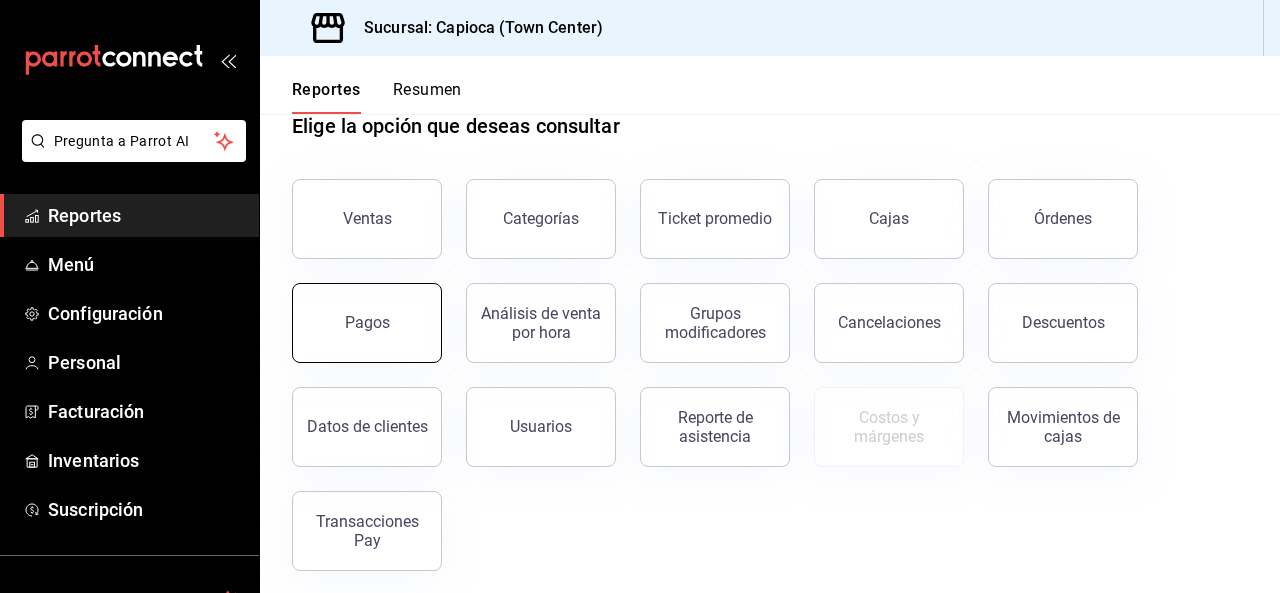 scroll, scrollTop: 57, scrollLeft: 0, axis: vertical 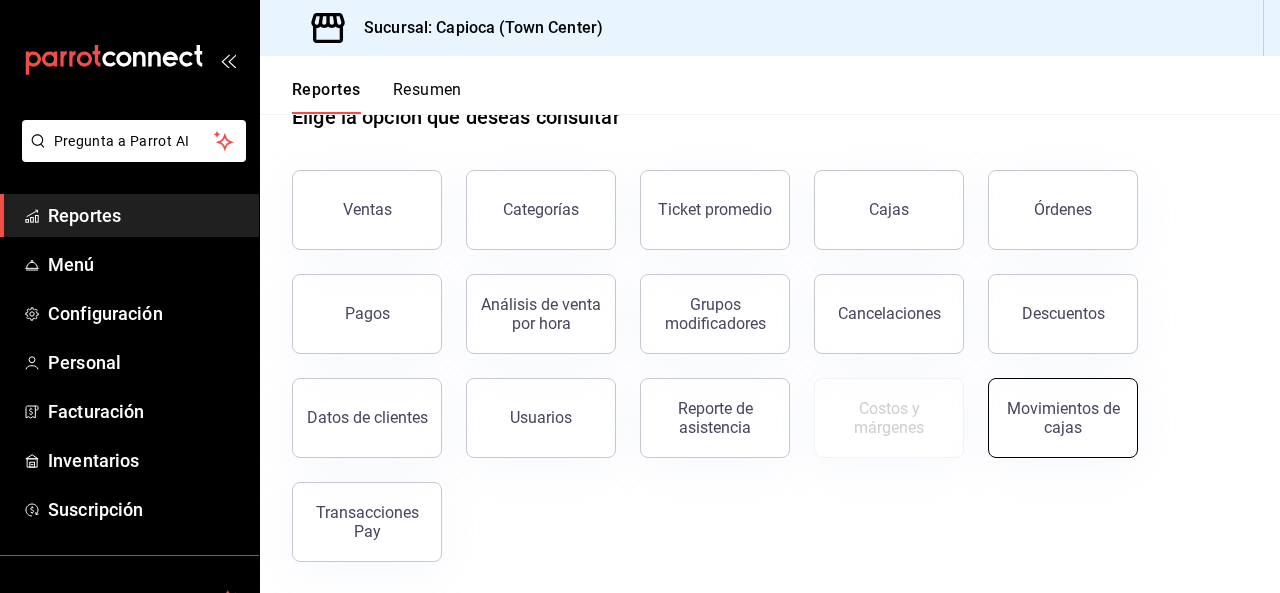 click on "Movimientos de cajas" at bounding box center [1063, 418] 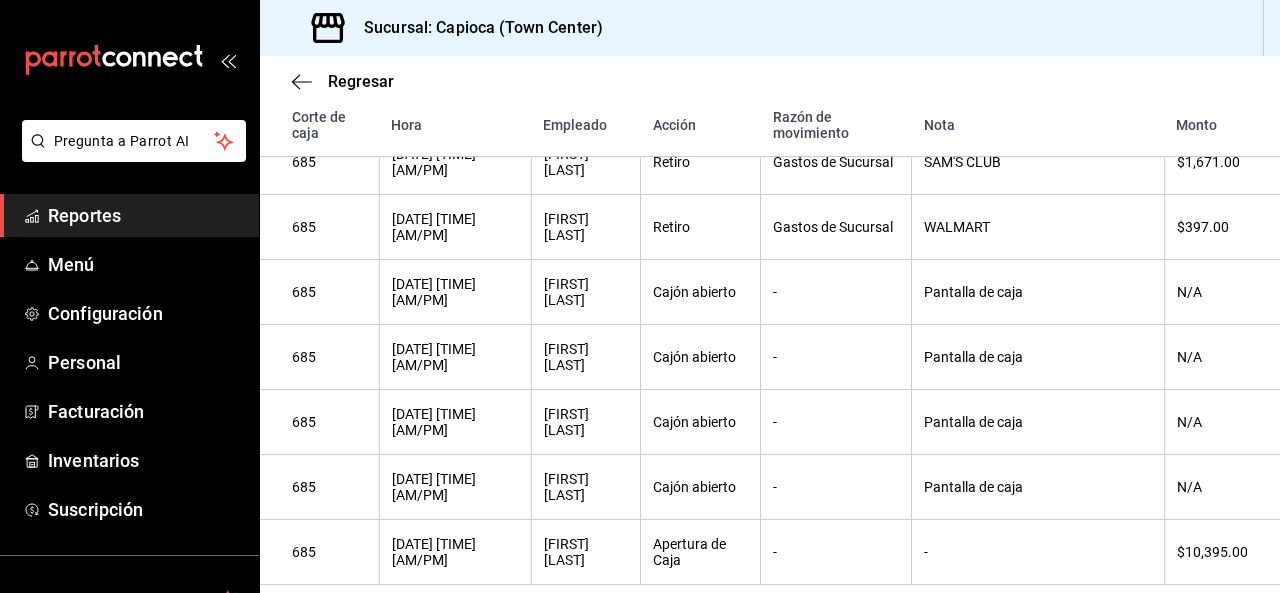 scroll, scrollTop: 0, scrollLeft: 0, axis: both 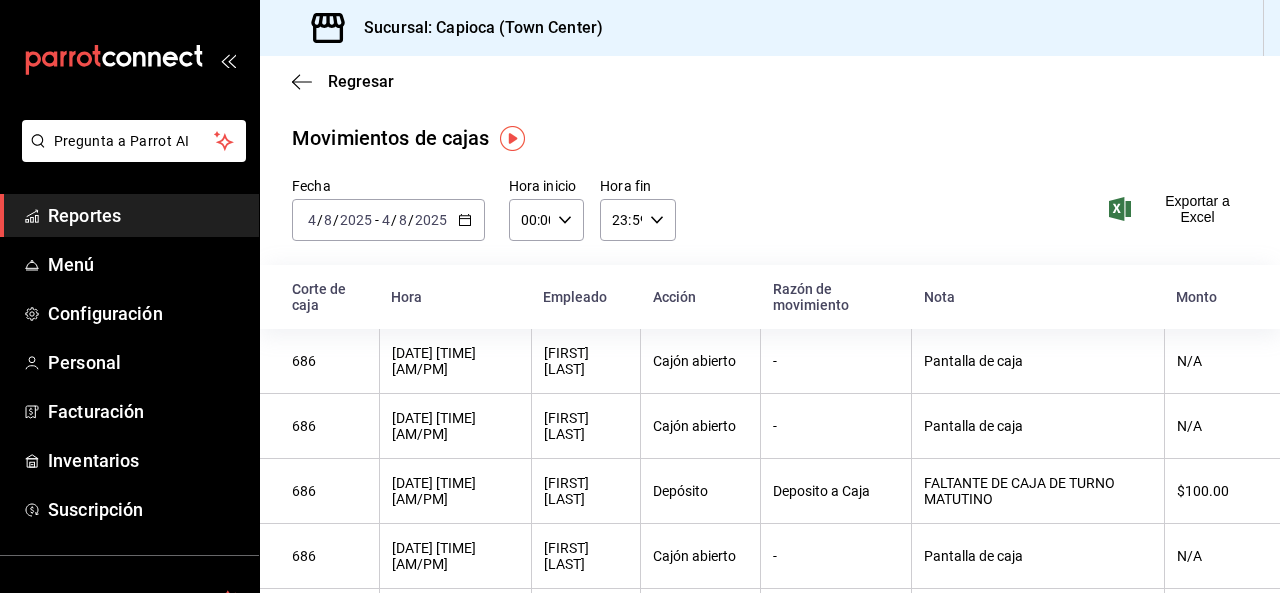 click on "Regresar Movimientos de cajas Fecha [DATE] [DATE] - [DATE] [DATE] Hora inicio 00:00 Hora inicio Hora fin 23:59 Hora fin Exportar a Excel Corte de caja Hora Empleado Acción Razón de movimiento Nota Monto 686 [DATE] [TIME] [AM/PM] [FIRST] [LAST] Cajón abierto - Pantalla de caja N/A 686 [DATE] [TIME] [AM/PM] [FIRST] [LAST] Cajón abierto - Pantalla de caja N/A 686 [DATE] [TIME] [AM/PM] [FIRST] [LAST] Depósito Deposito a Caja FALTANTE DE CAJA DE TURNO MATUTINO $100.00 686 [DATE] [TIME] [AM/PM] [FIRST] [LAST] Cajón abierto - Pantalla de caja N/A 686 [DATE] [TIME] [AM/PM] [FIRST] [LAST] Apertura de Caja - - $9,239.00 685 [DATE] [TIME] [AM/PM] [FIRST] [LAST] Cierre de Caja - - $9,239.00 685 [DATE] [TIME] [AM/PM] [FIRST] [LAST] Cajón abierto - Pantalla de caja N/A 685 [DATE] [TIME] [AM/PM] [FIRST] [LAST] Cajón abierto - Pantalla de caja N/A 685 [DATE] [TIME] [AM/PM] [FIRST] [LAST] Cajón abierto - Pantalla de caja N/A 685 [DATE] [TIME] [AM/PM] [FIRST] [LAST] Retiro Gastos de Sucursal SAM'S CLUB $1,671.00 685 [DATE] [TIME] [AM/PM] -" at bounding box center [770, 716] 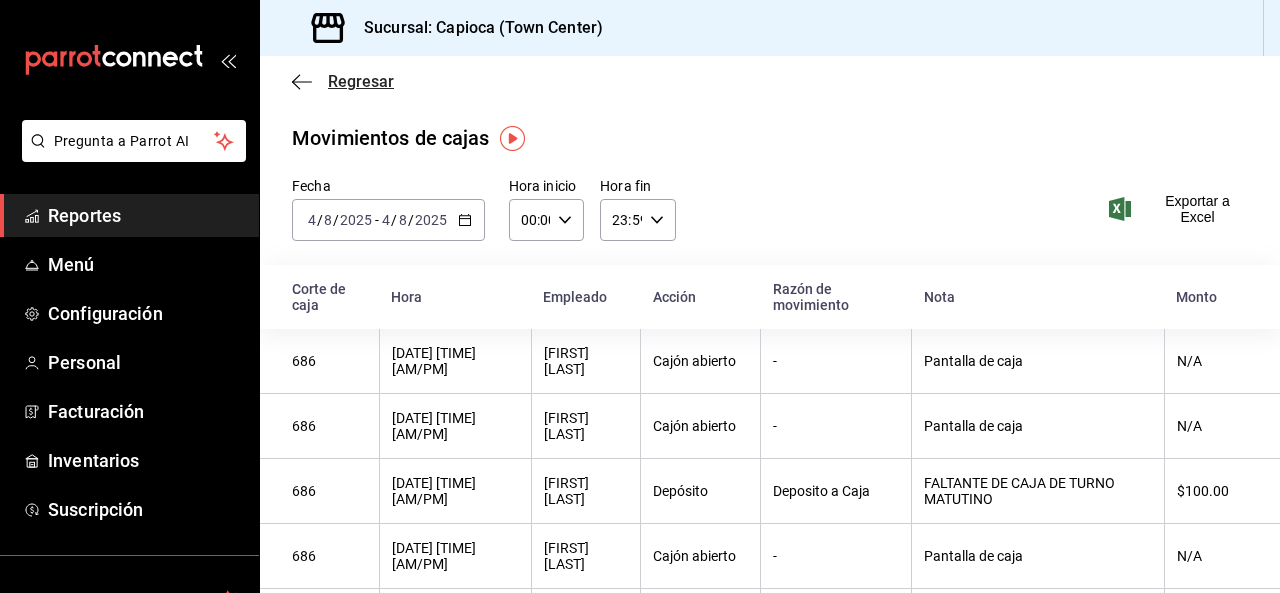 click 